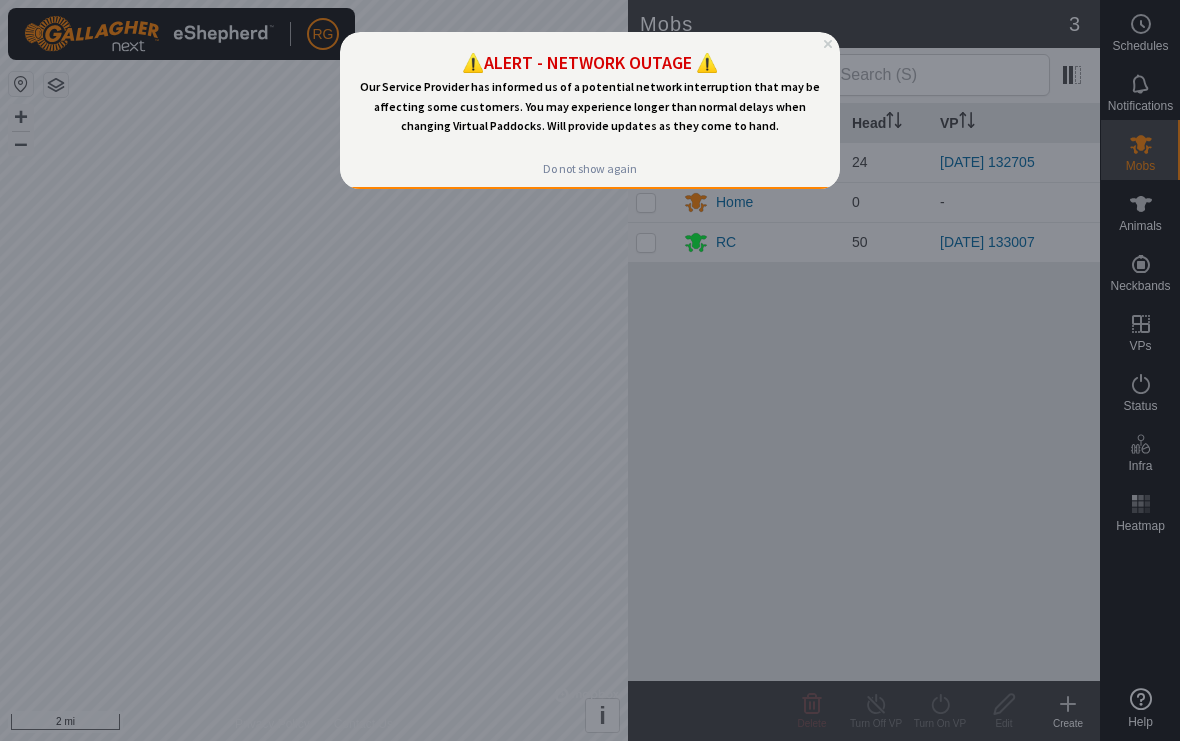 scroll, scrollTop: 0, scrollLeft: 0, axis: both 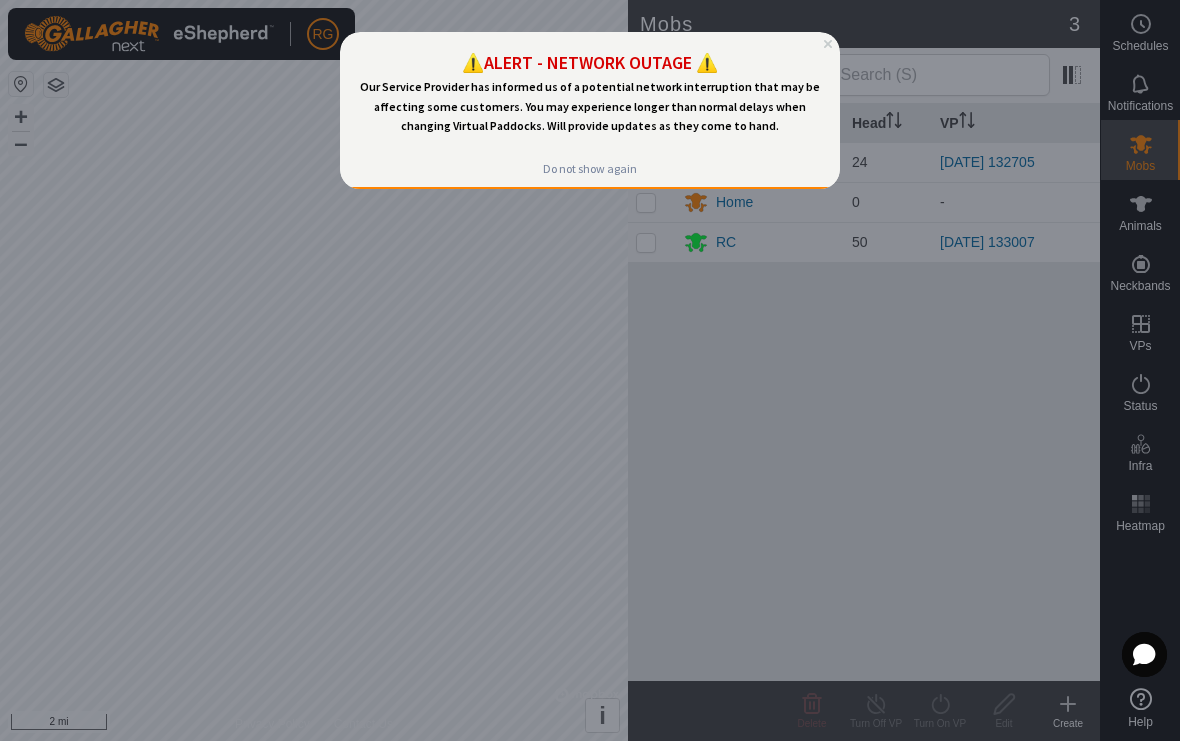 click at bounding box center [590, 370] 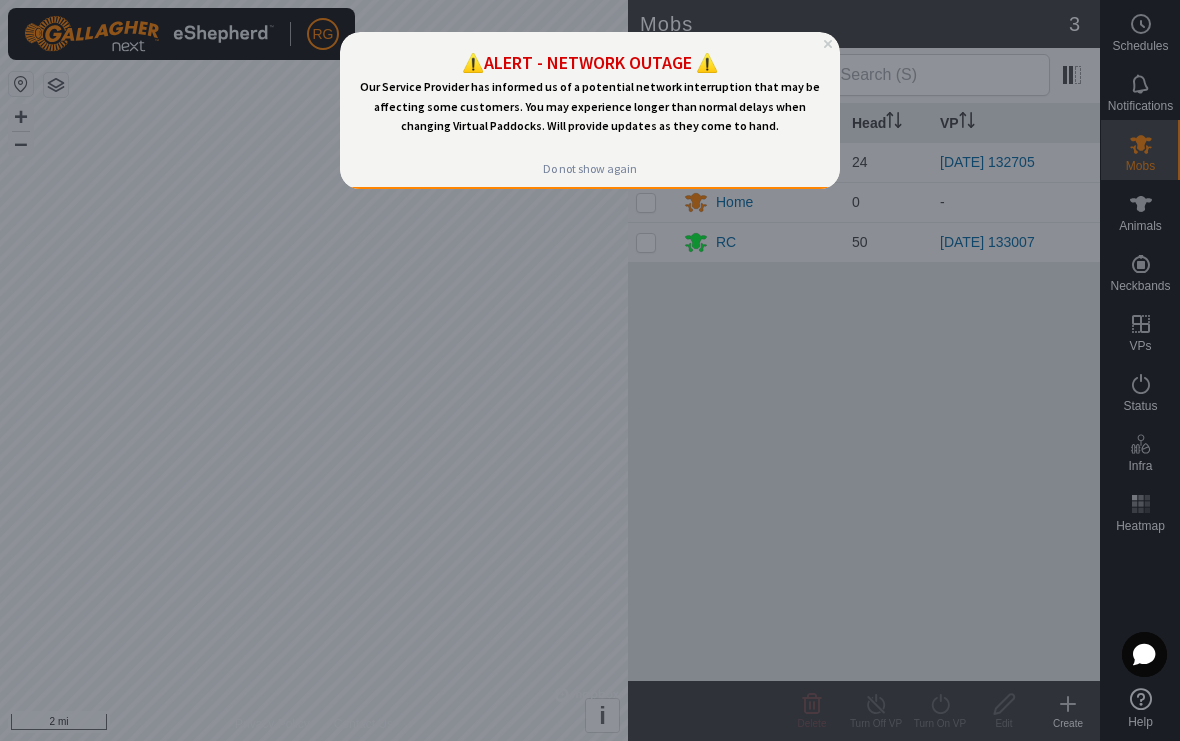 click at bounding box center [590, 370] 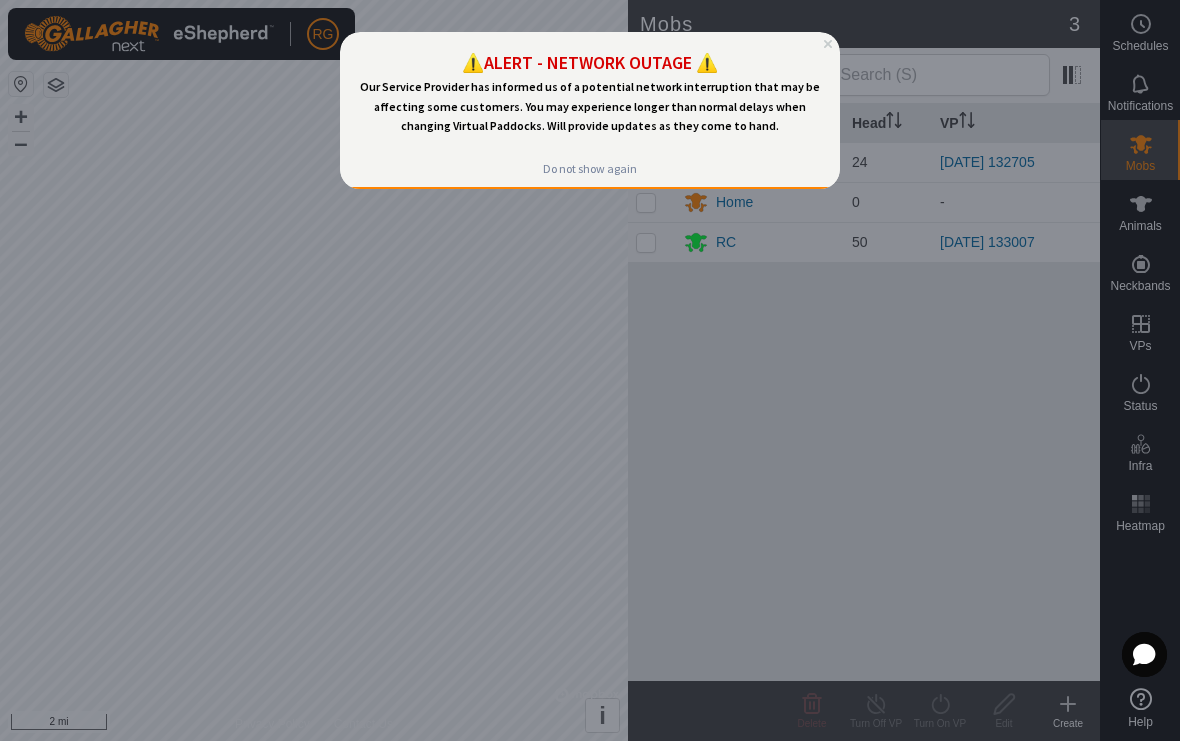 click on "Do not show again" at bounding box center (590, 169) 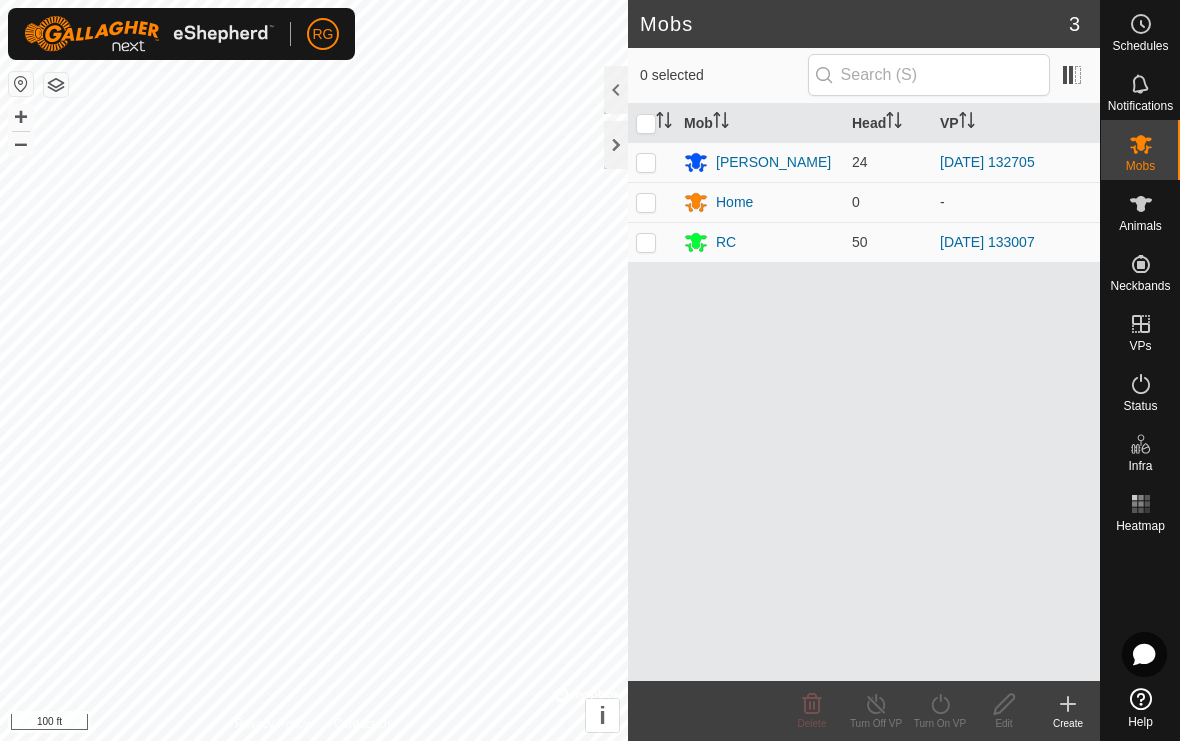 click 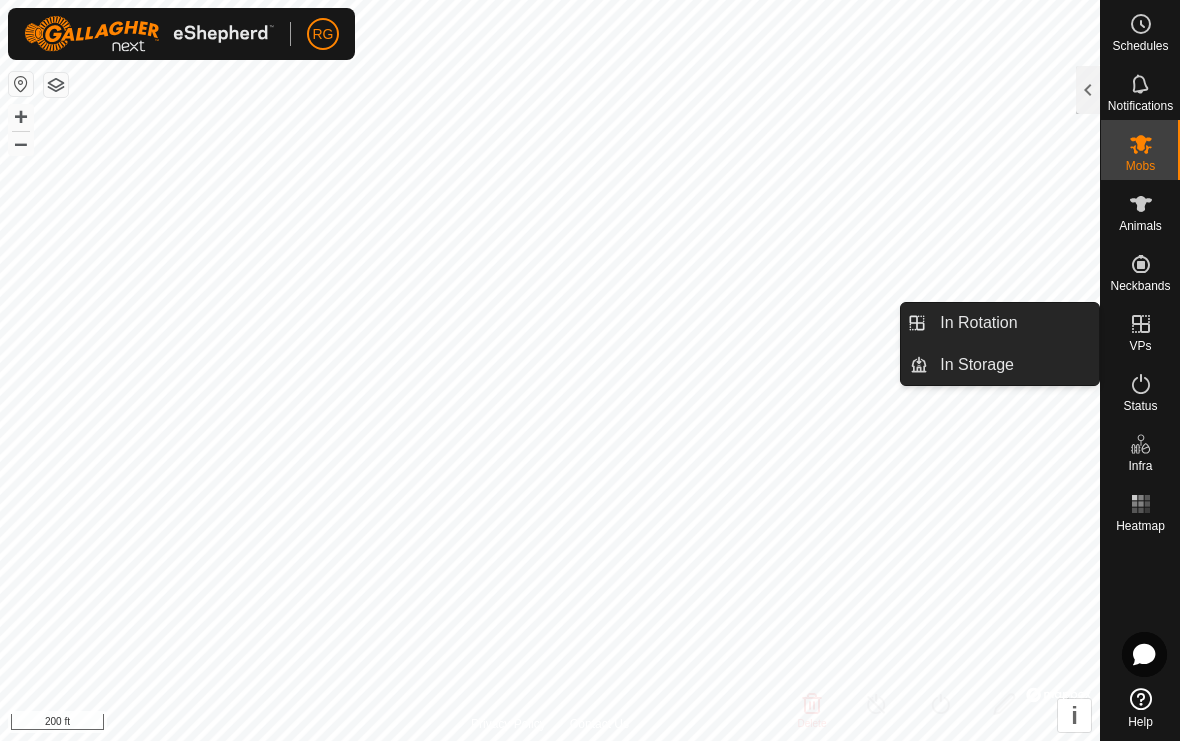 click 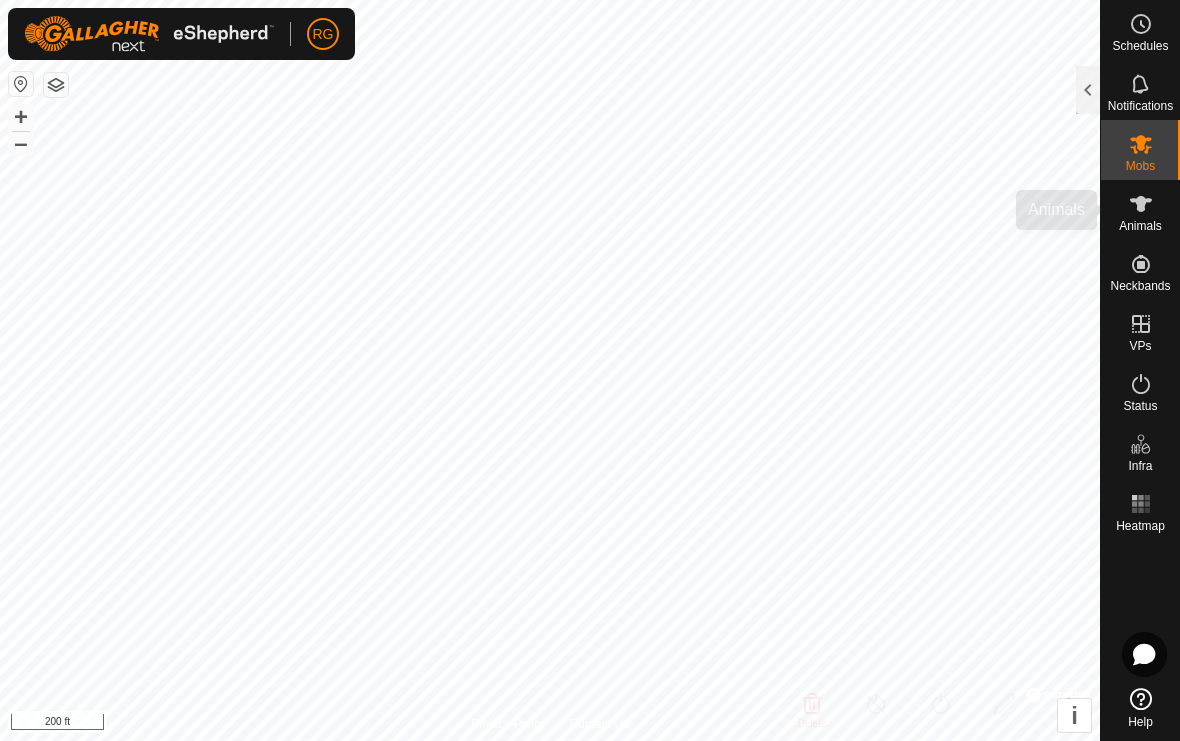 click 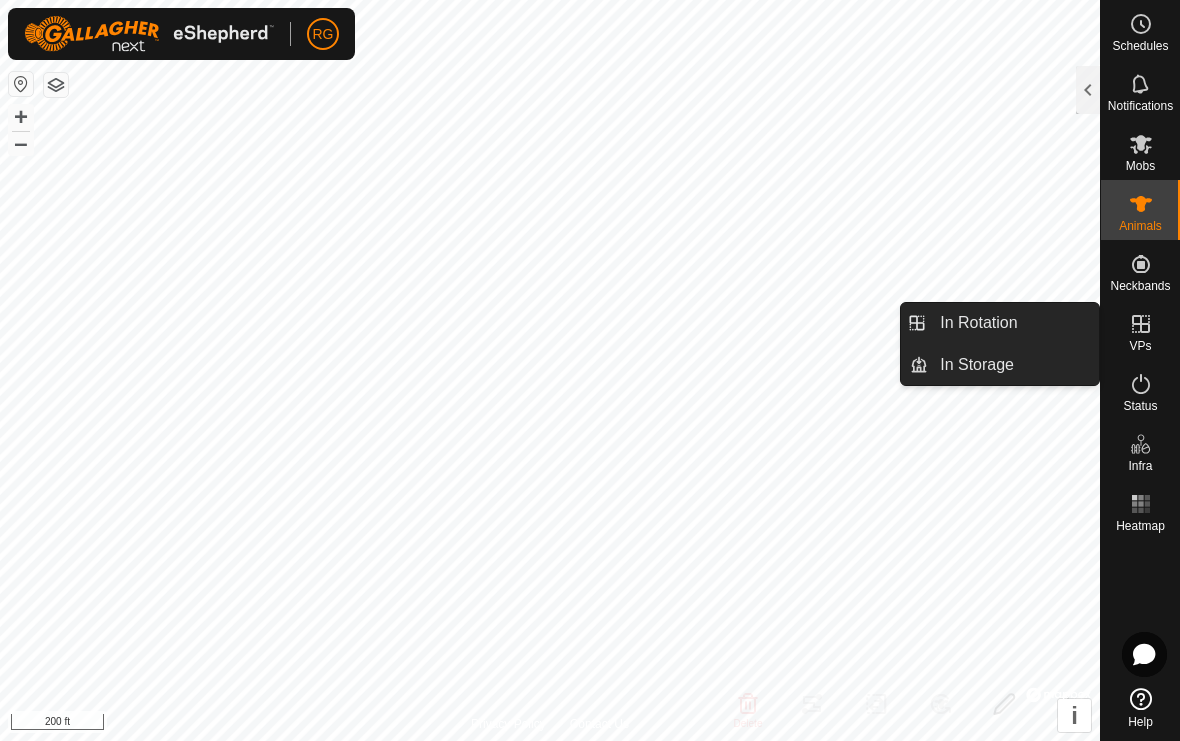 click on "In Rotation" at bounding box center (978, 323) 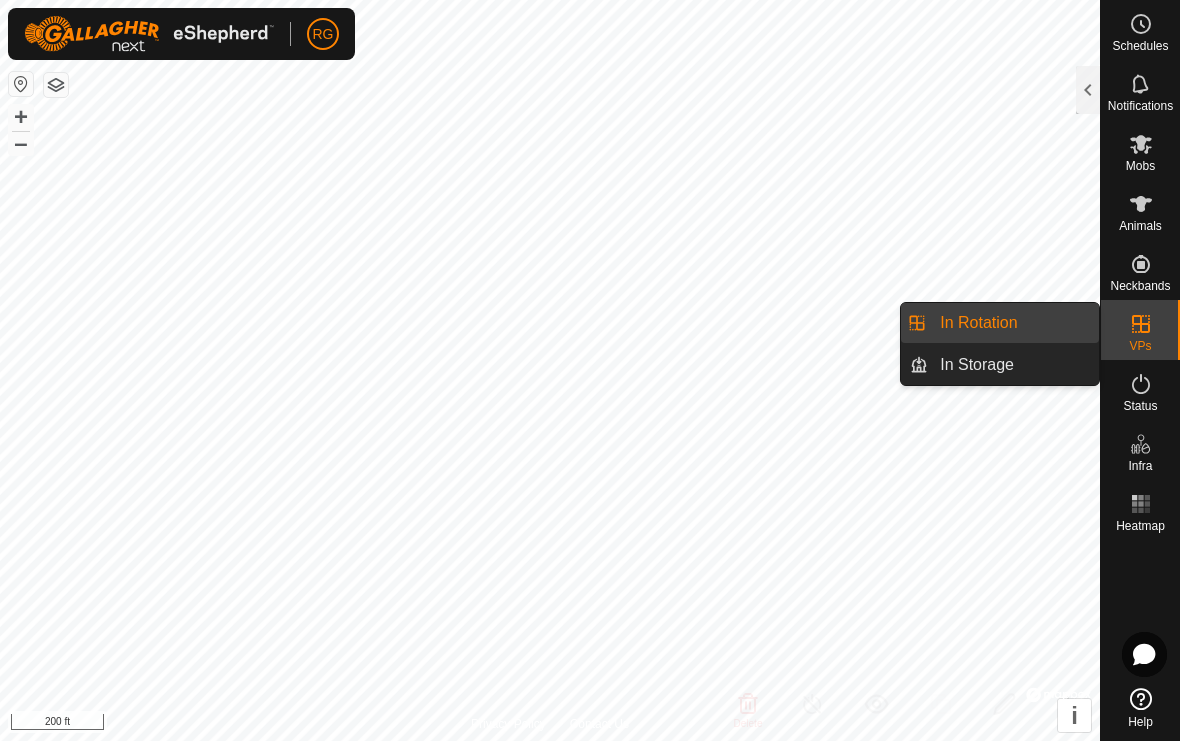 click 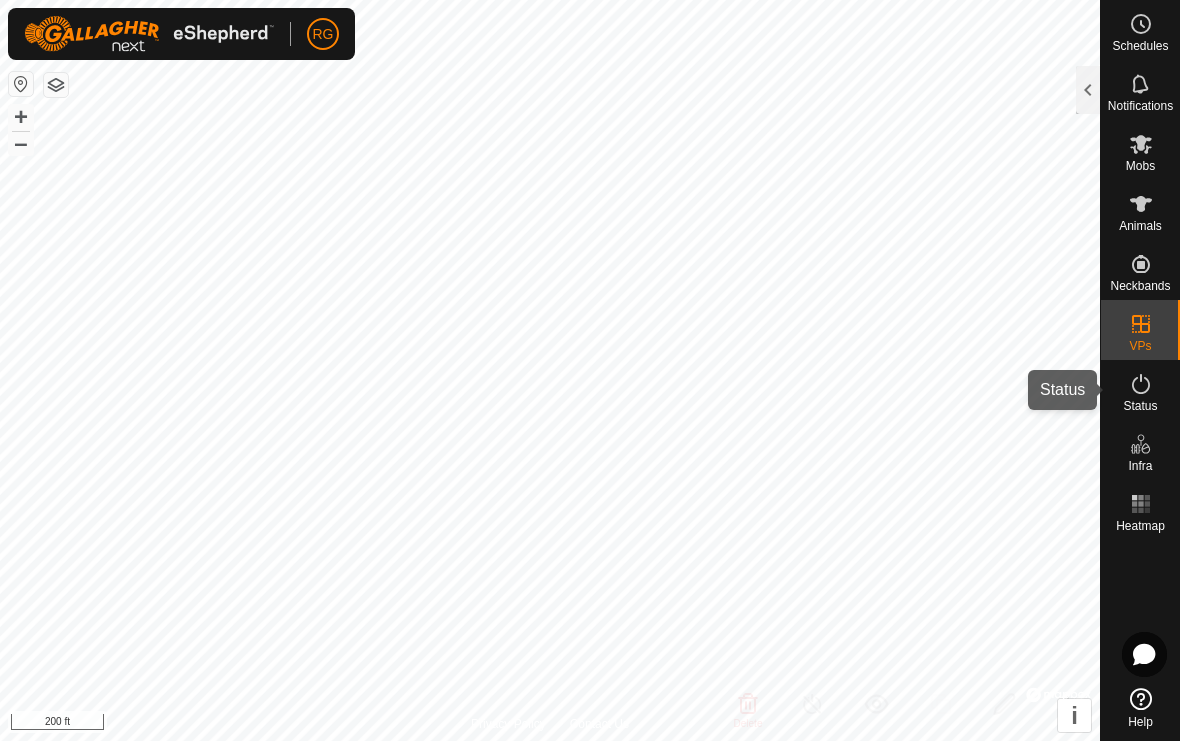 click on "Status" at bounding box center (1140, 406) 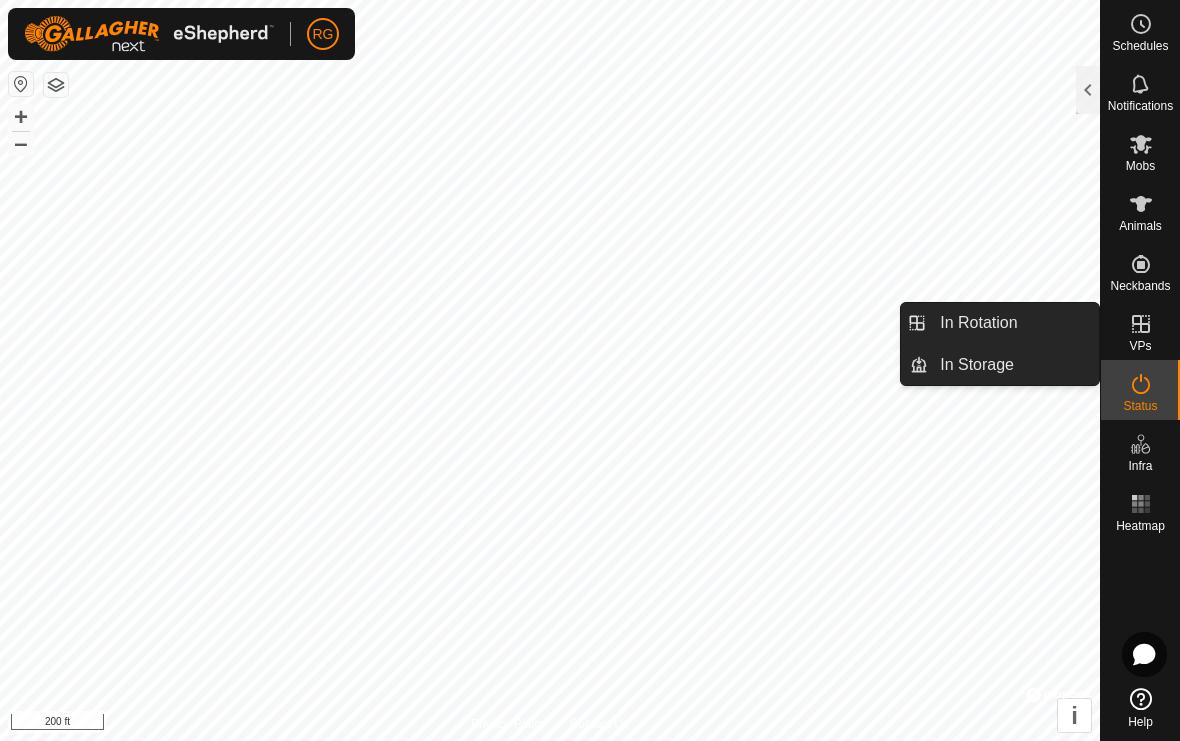 click 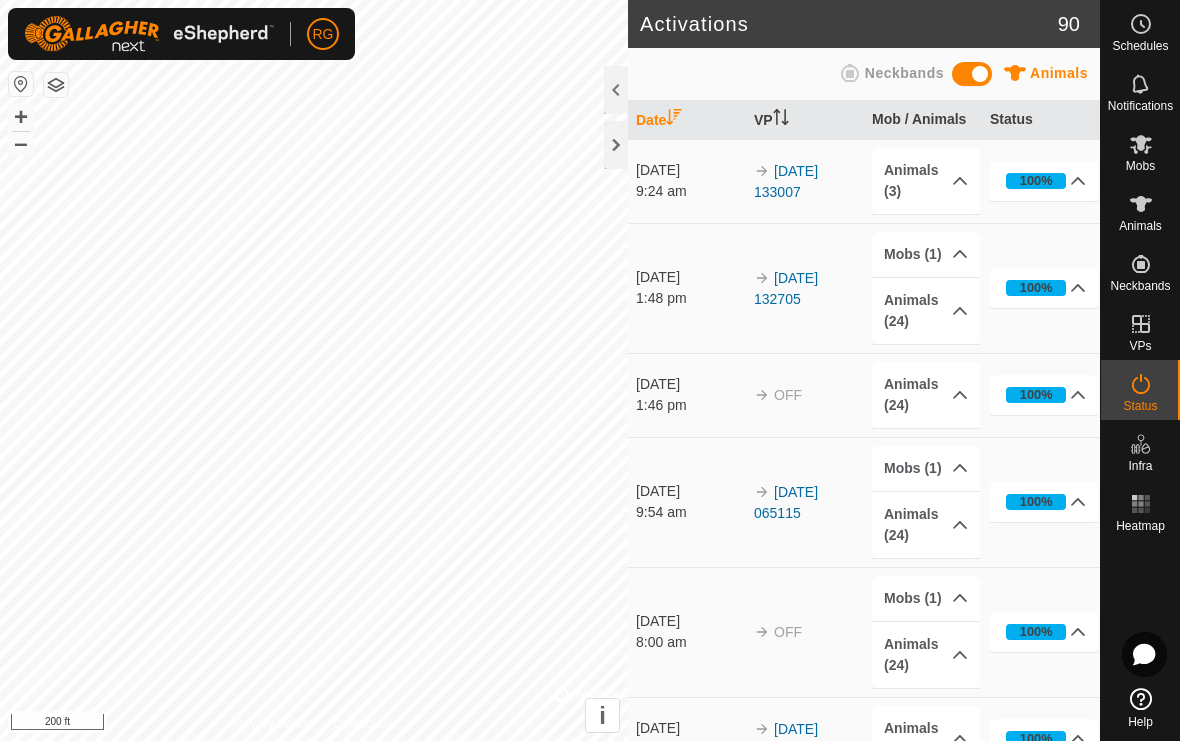 click 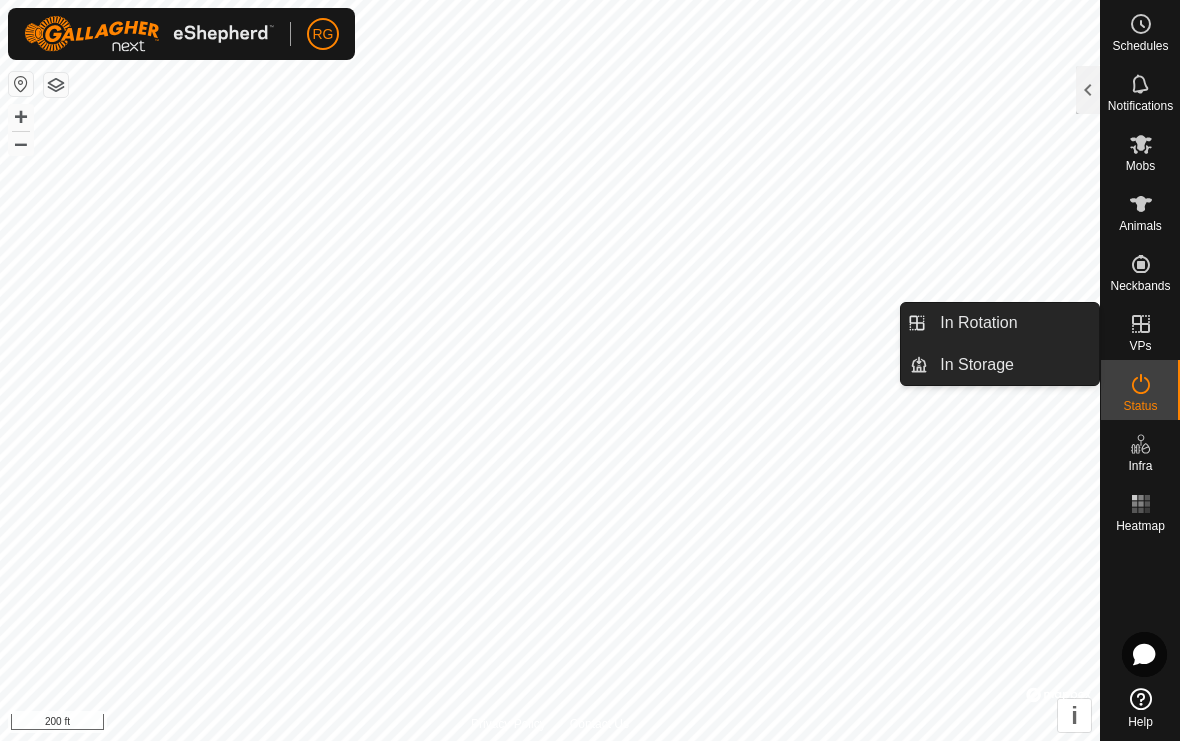 click 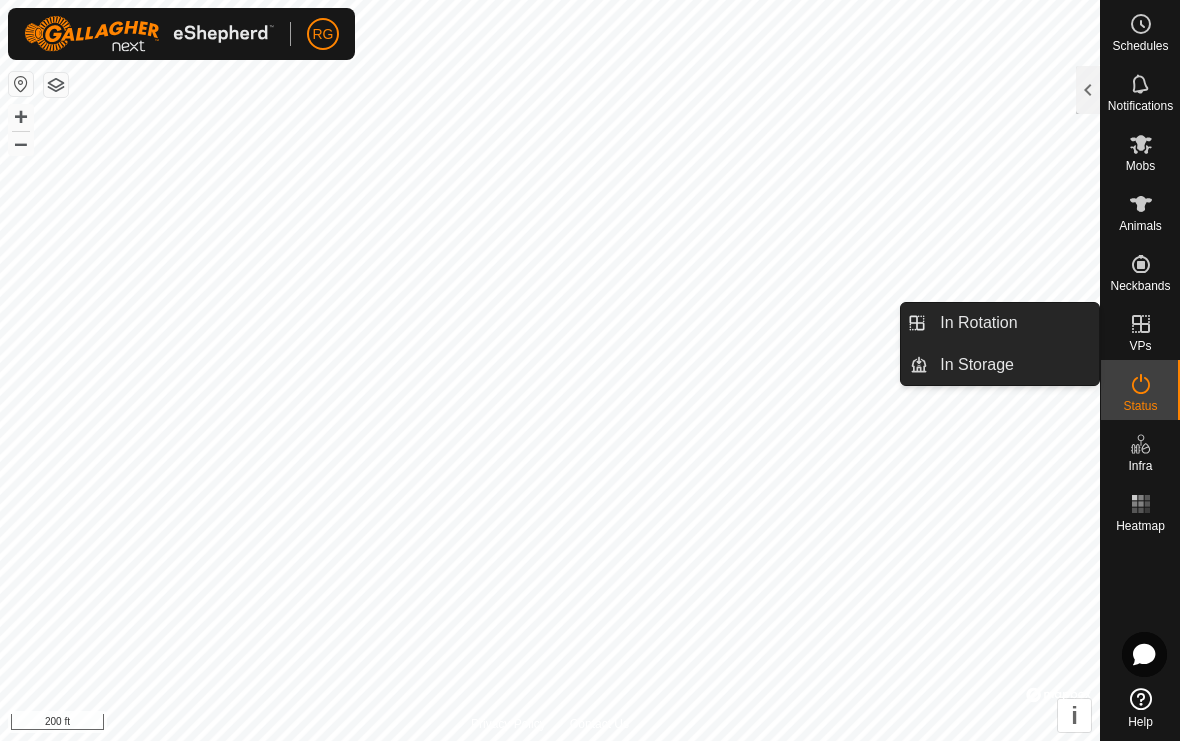 click 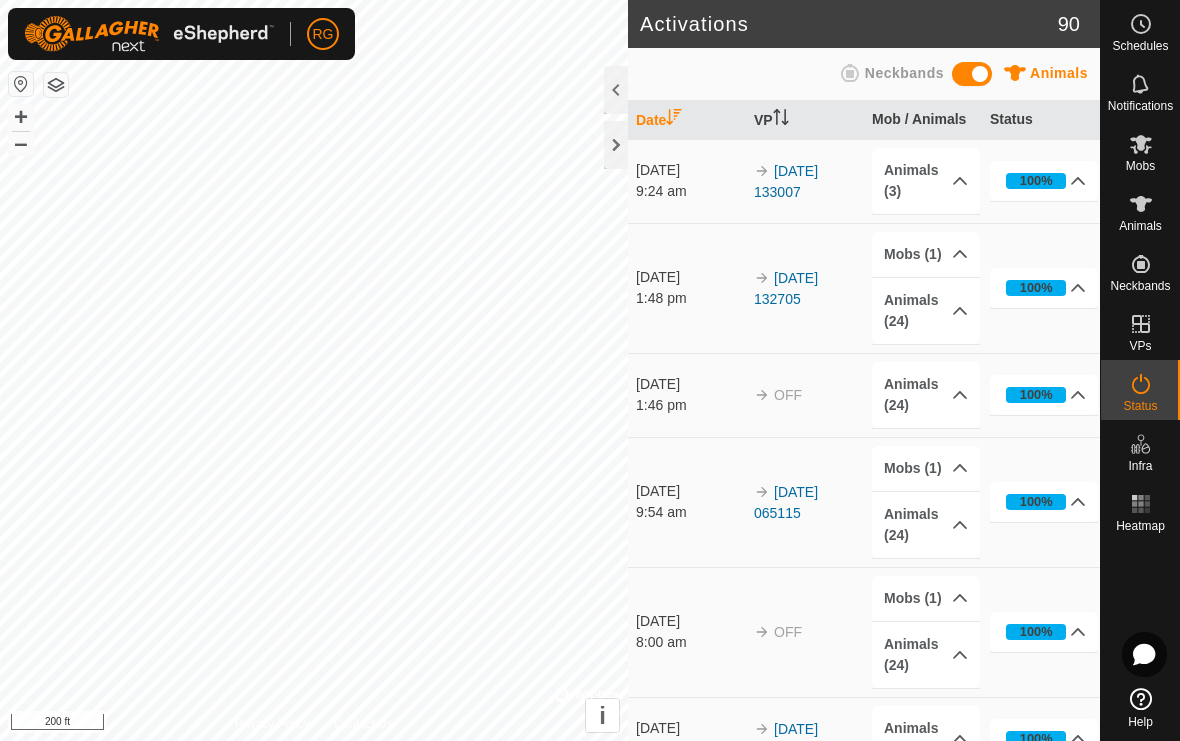 click 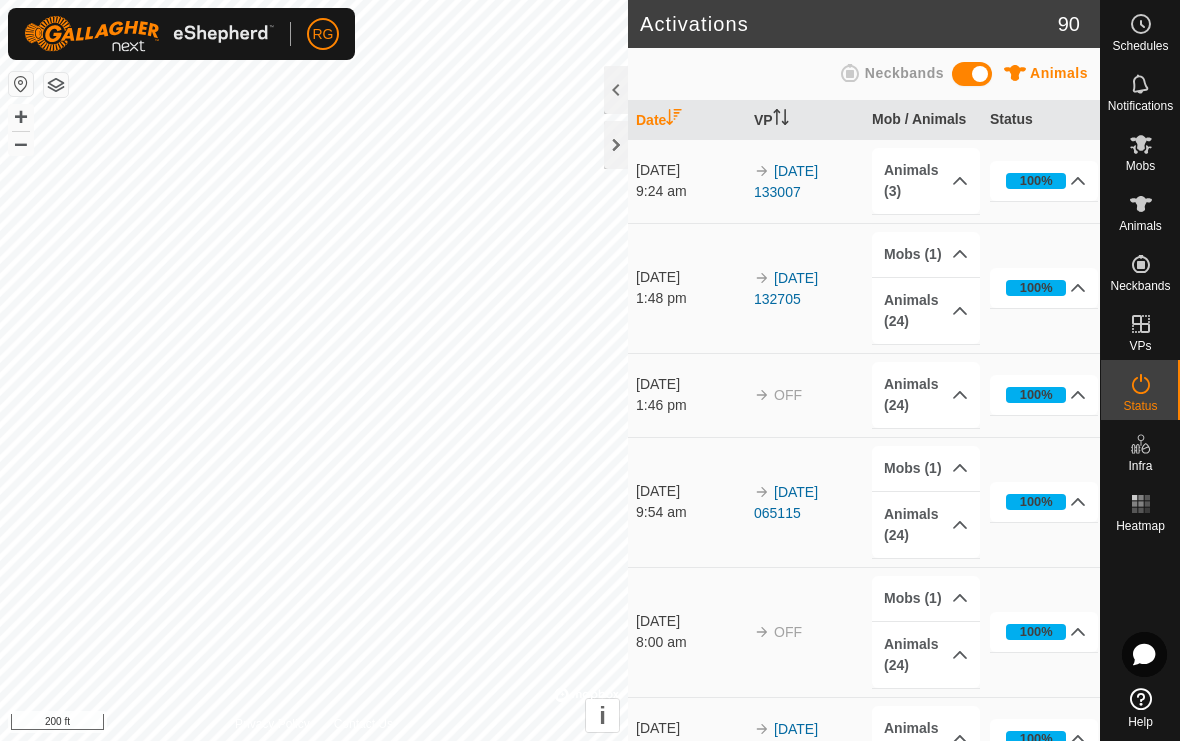 scroll, scrollTop: 0, scrollLeft: 0, axis: both 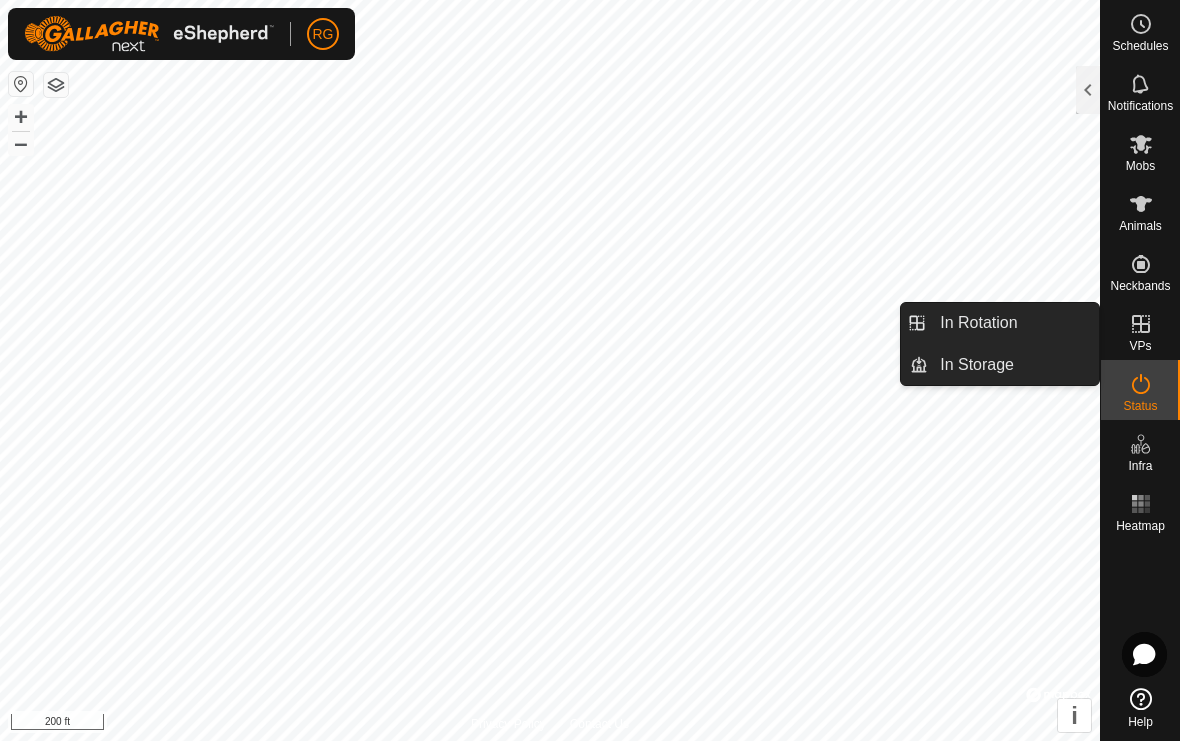 click 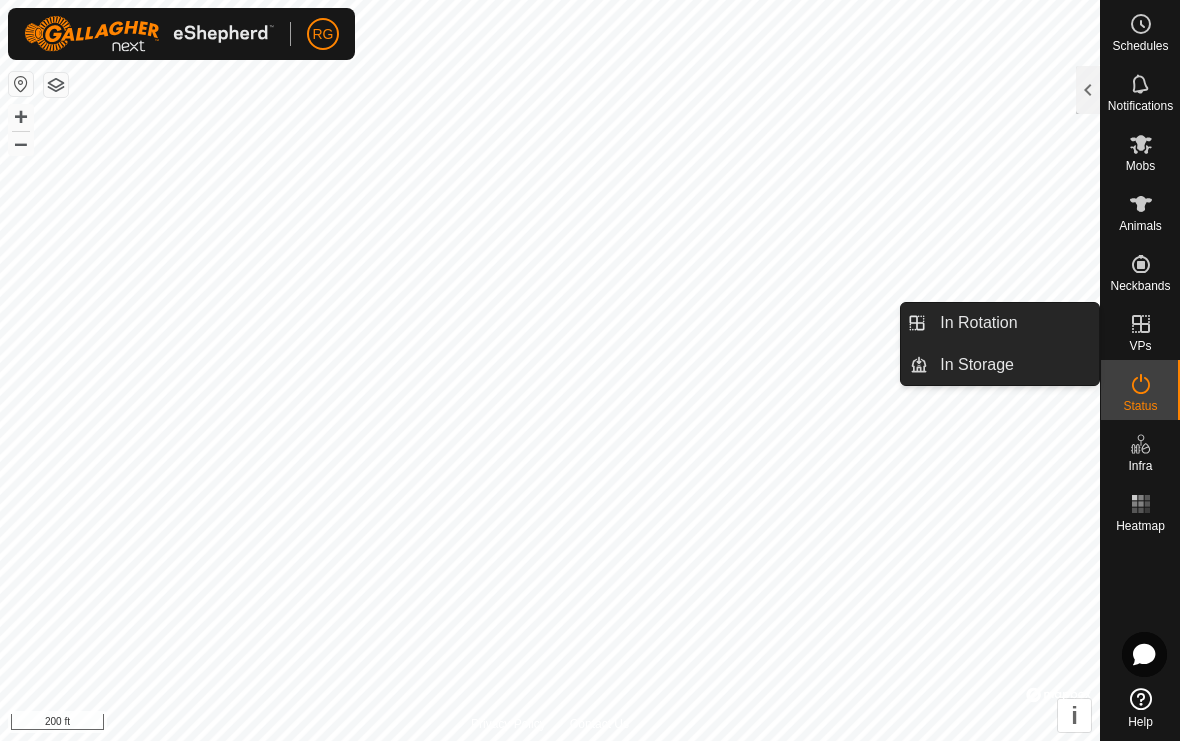 click 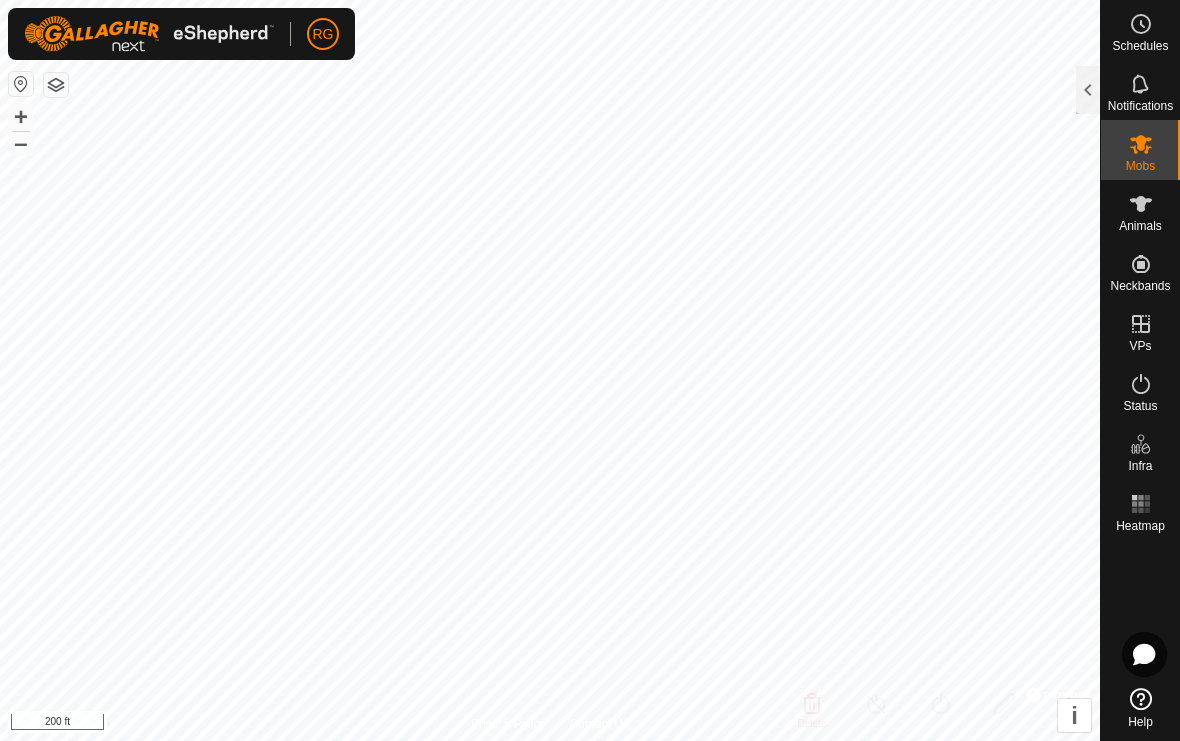 click 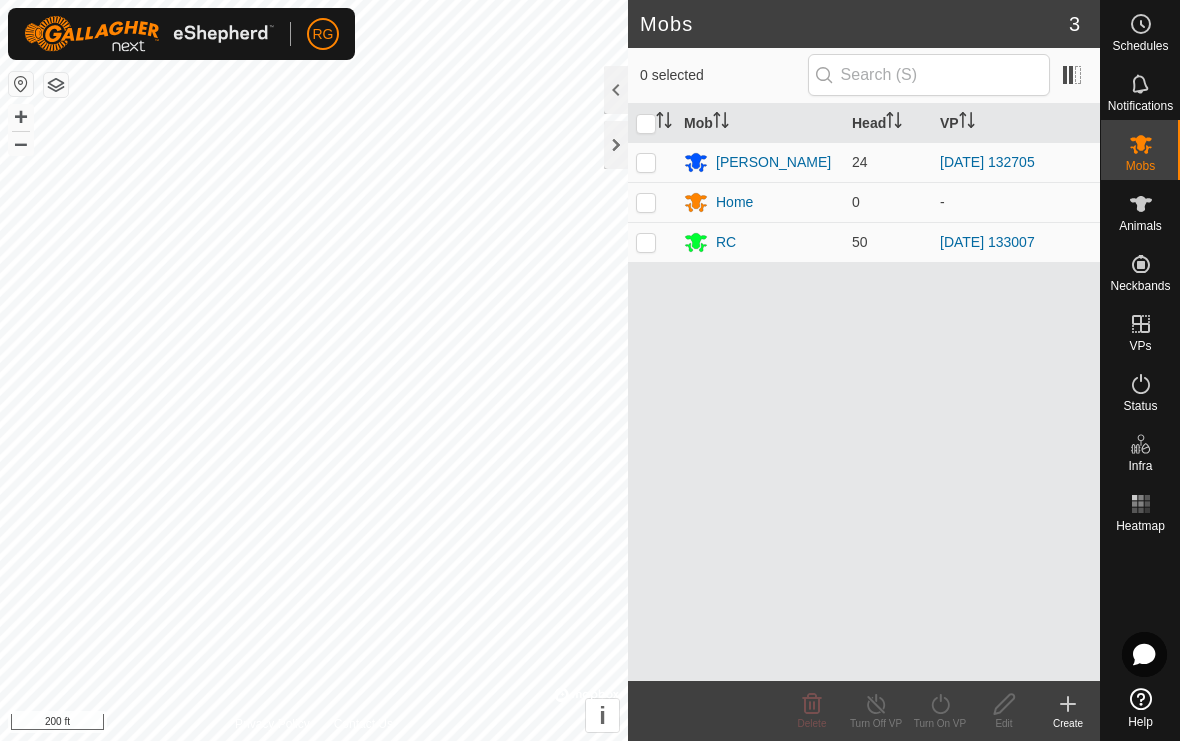 click 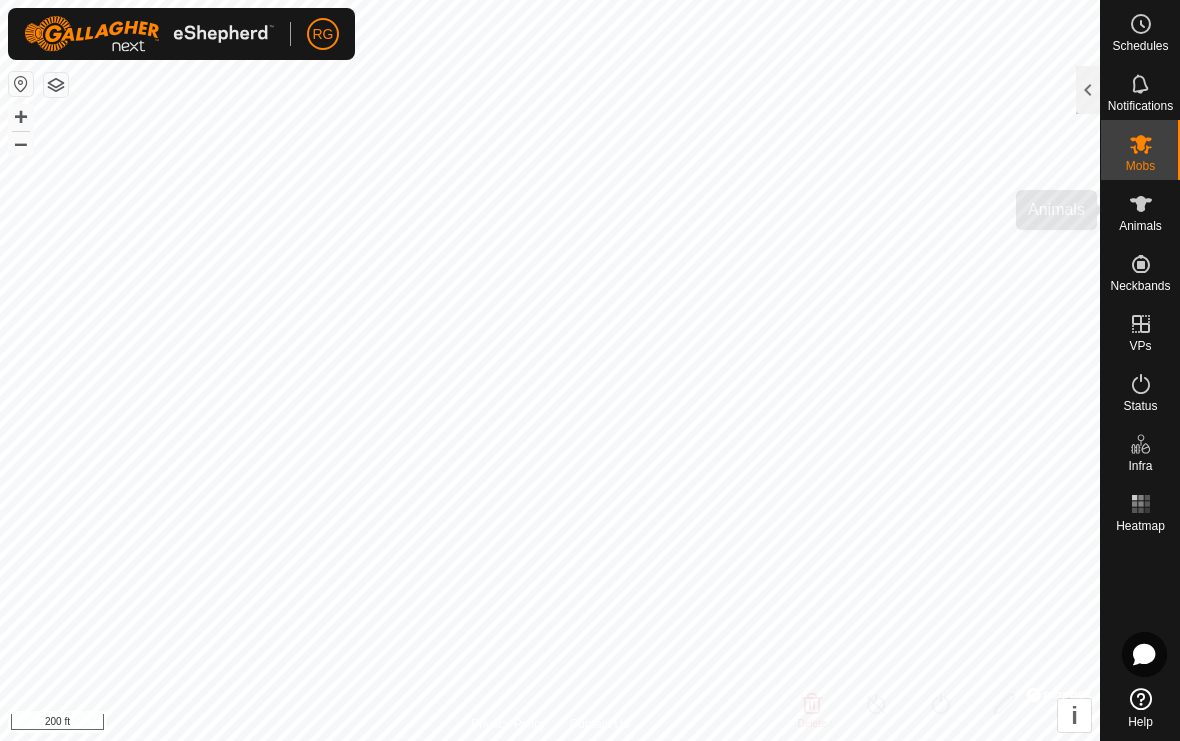 click 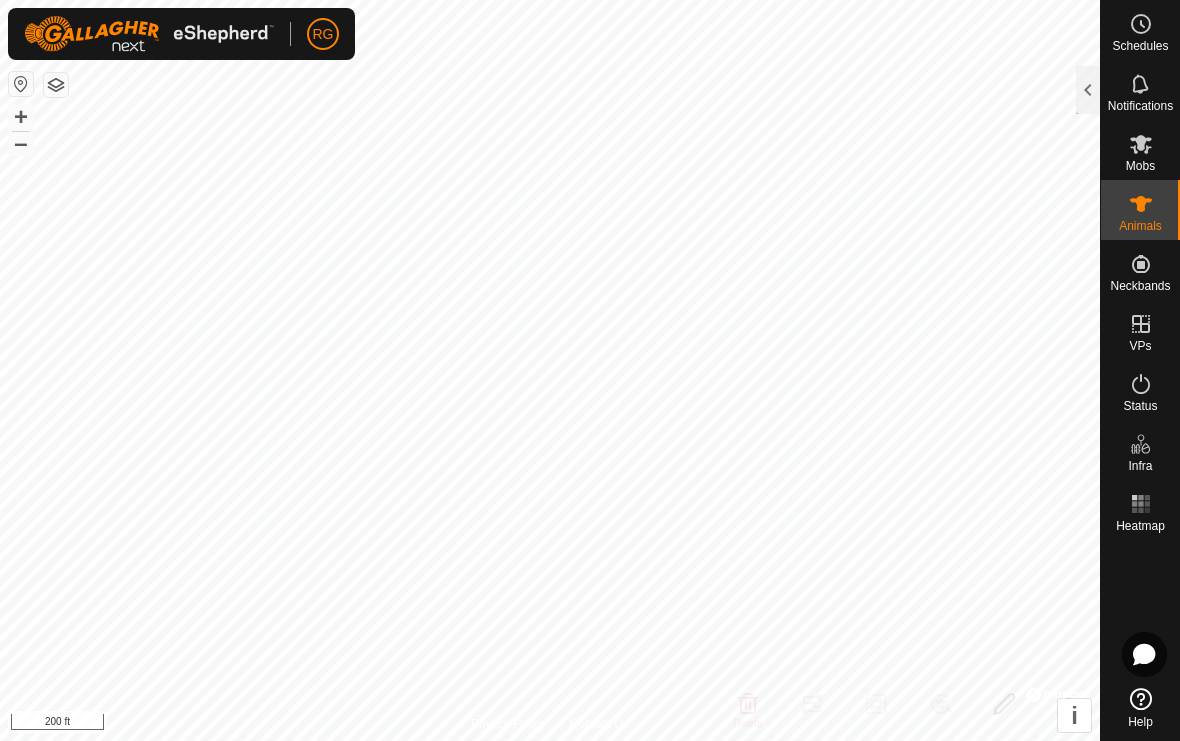 click 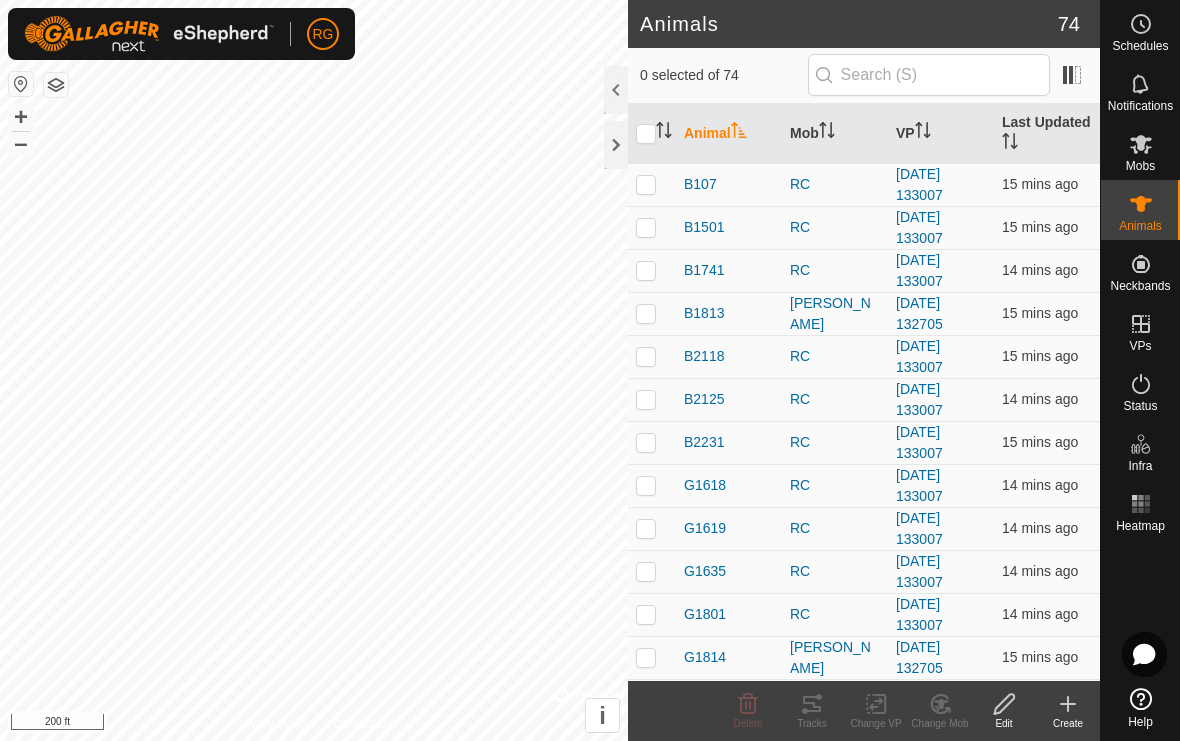 click 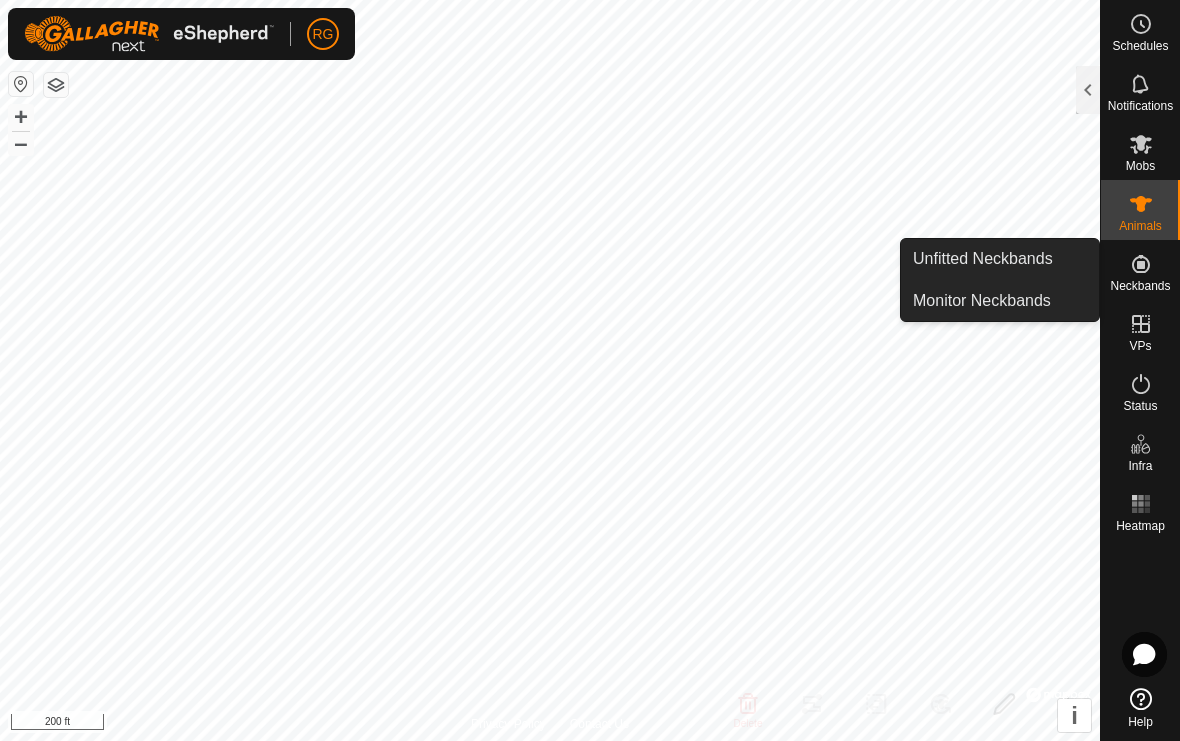 click 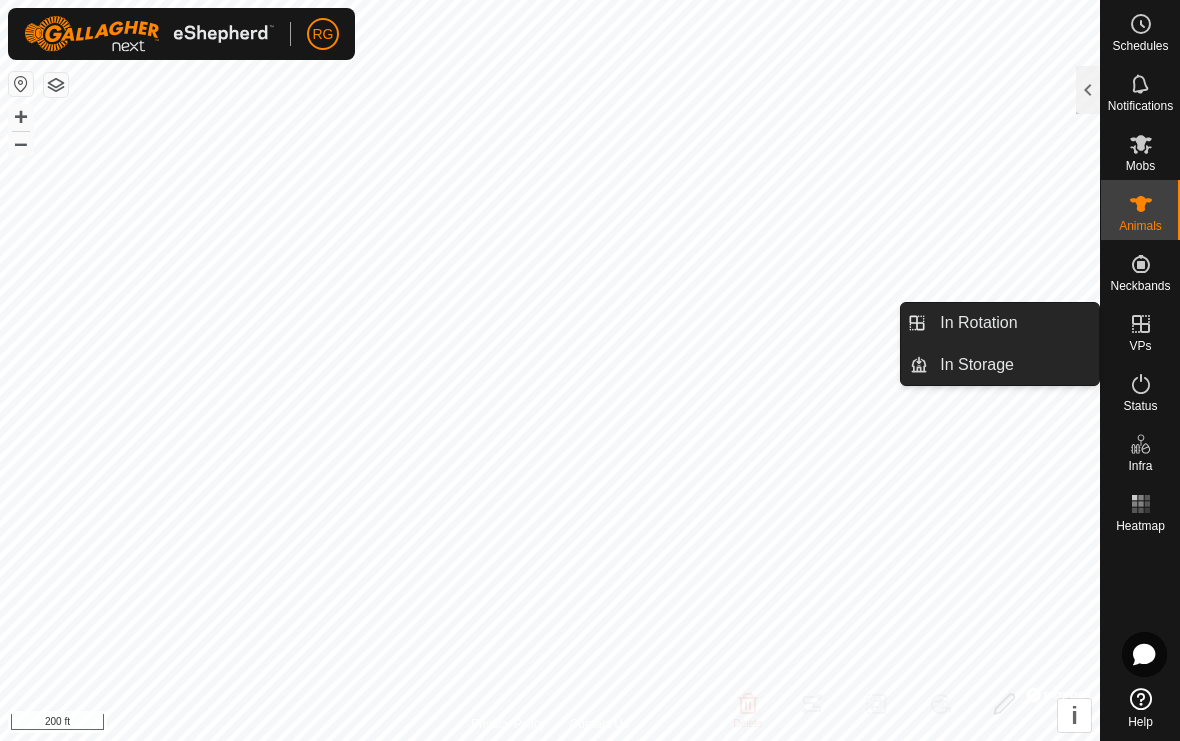 click 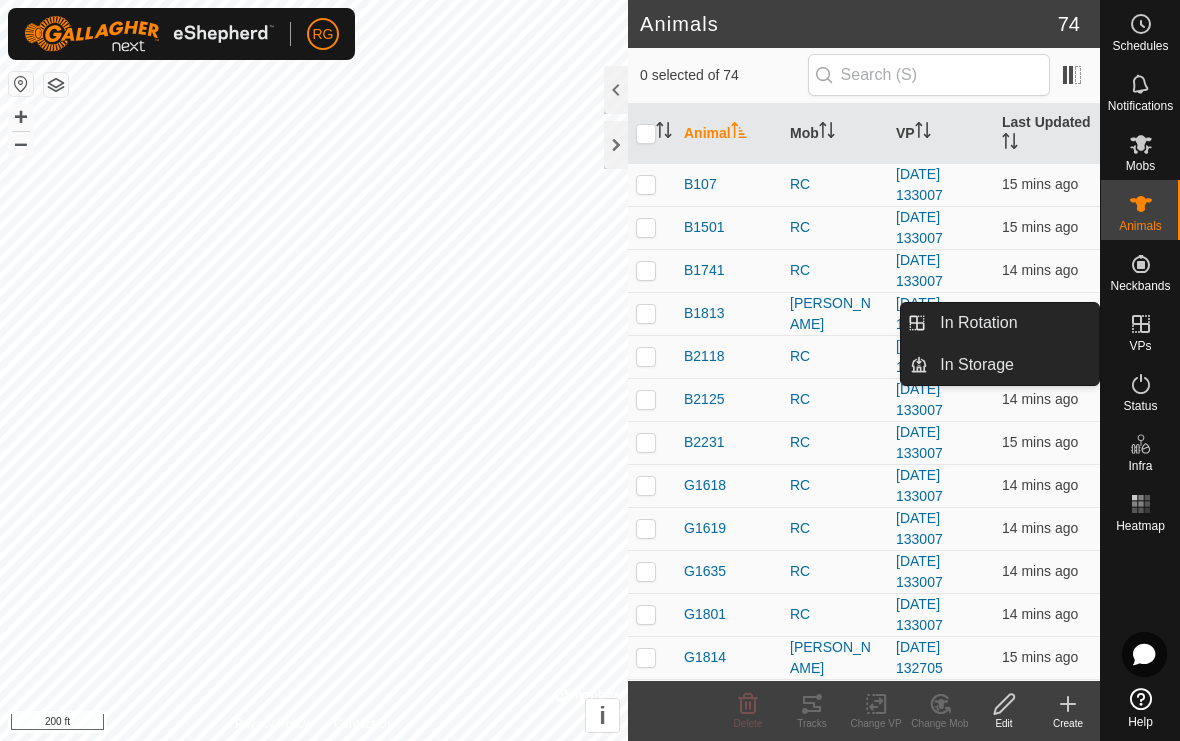 click 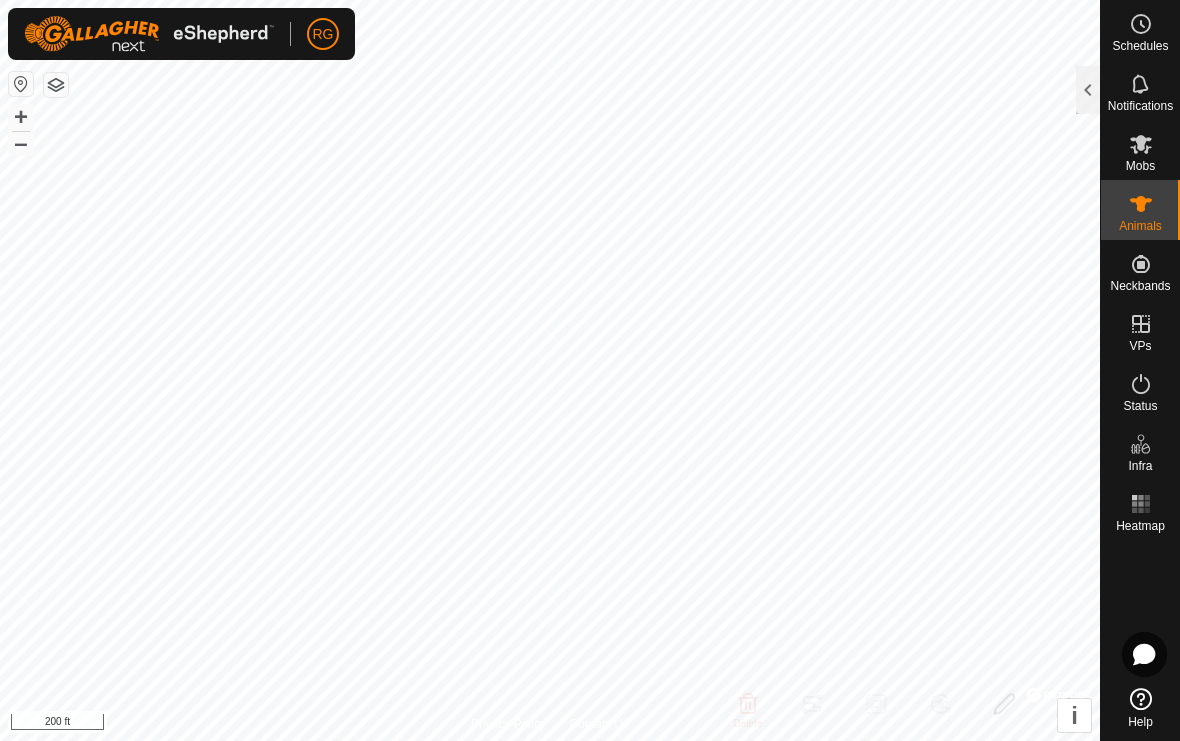 click at bounding box center [1141, 84] 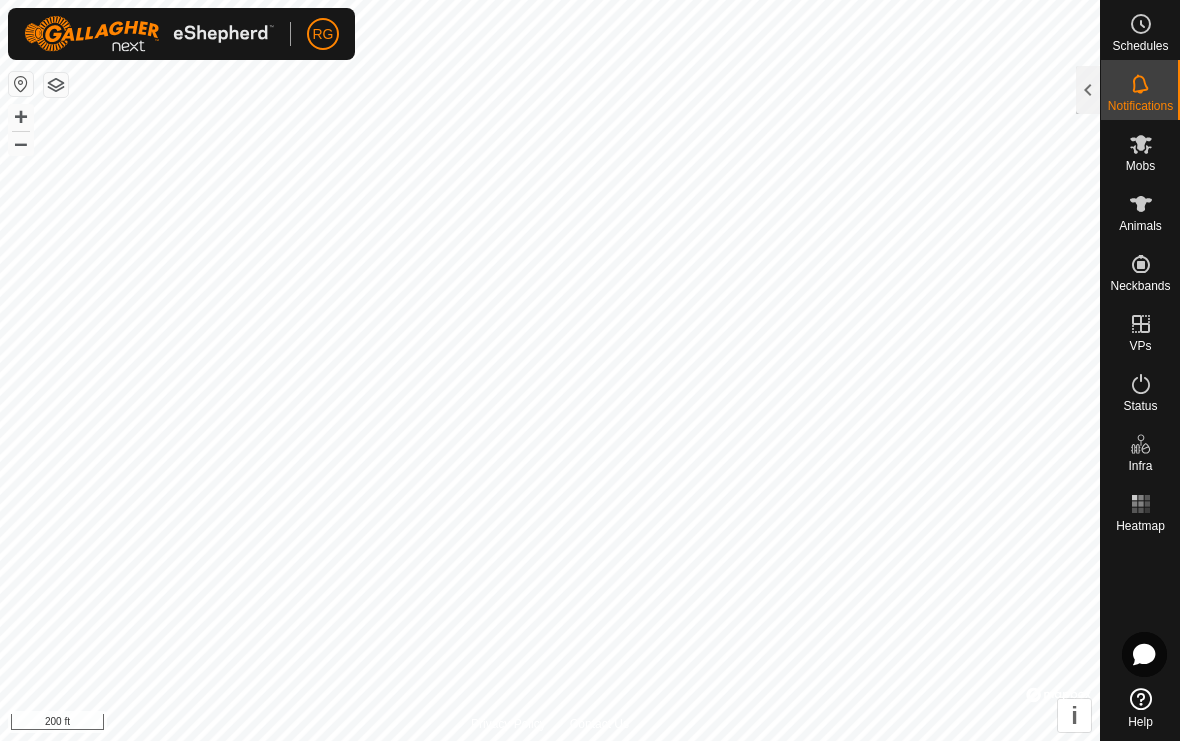 click 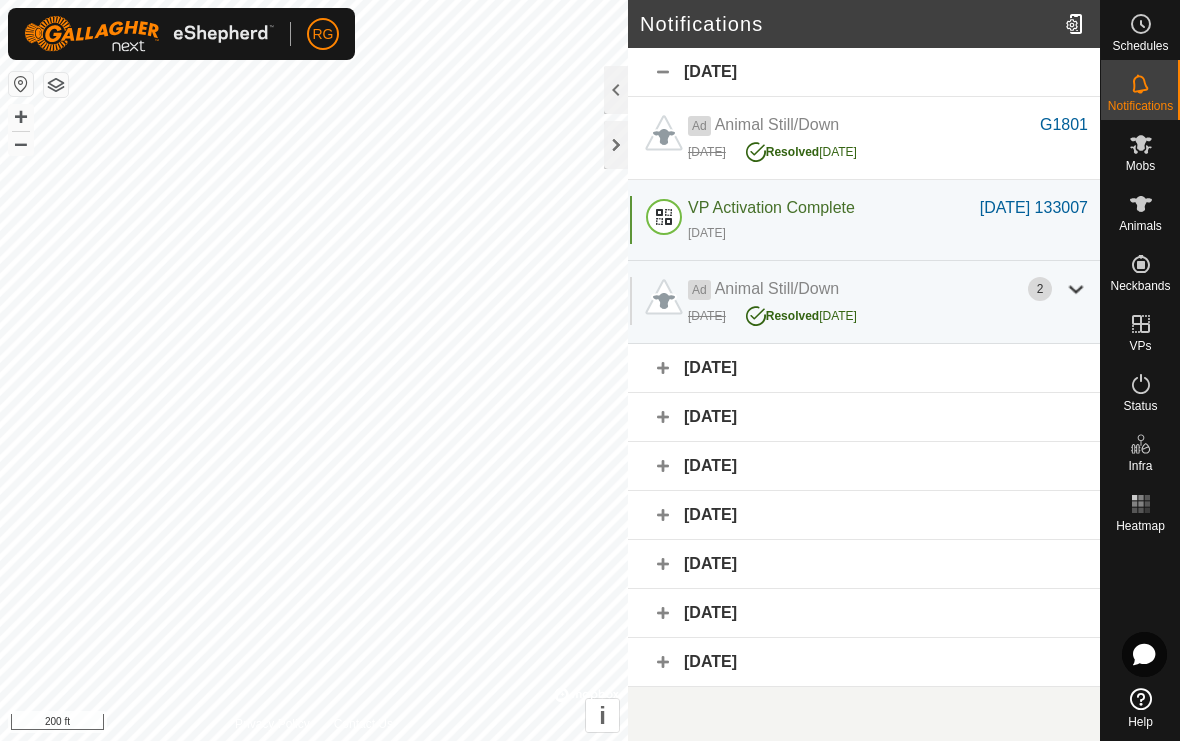 click 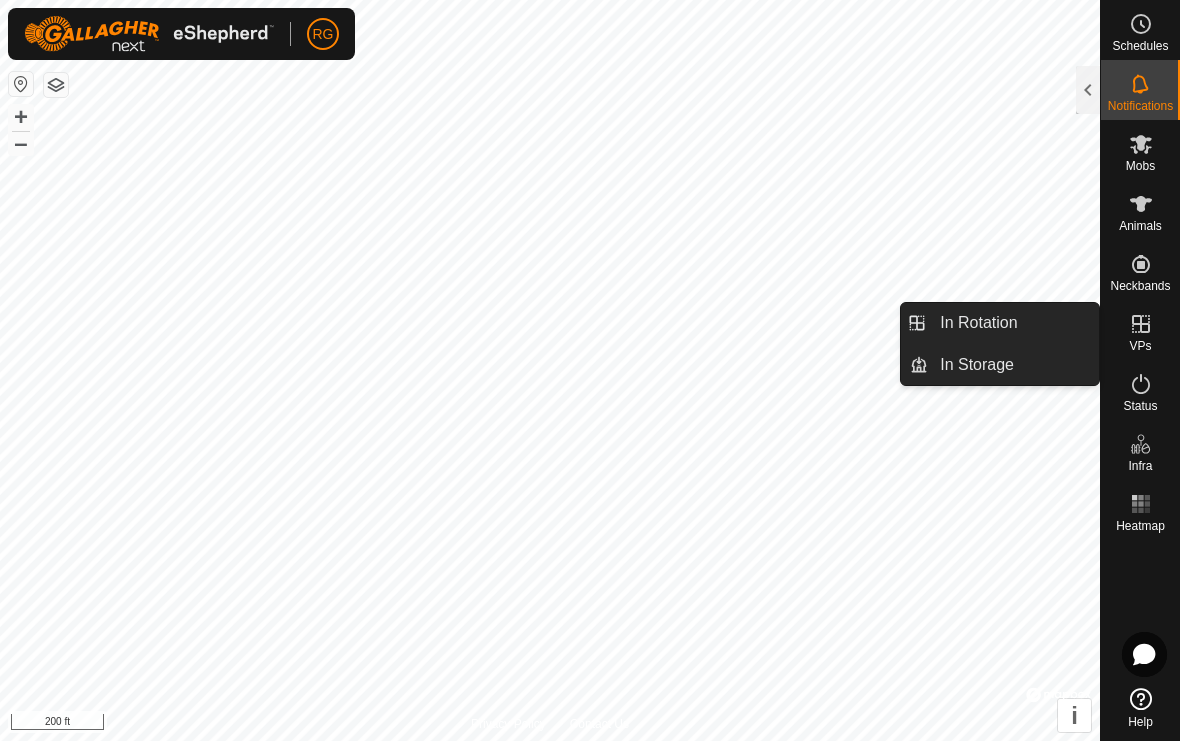 click 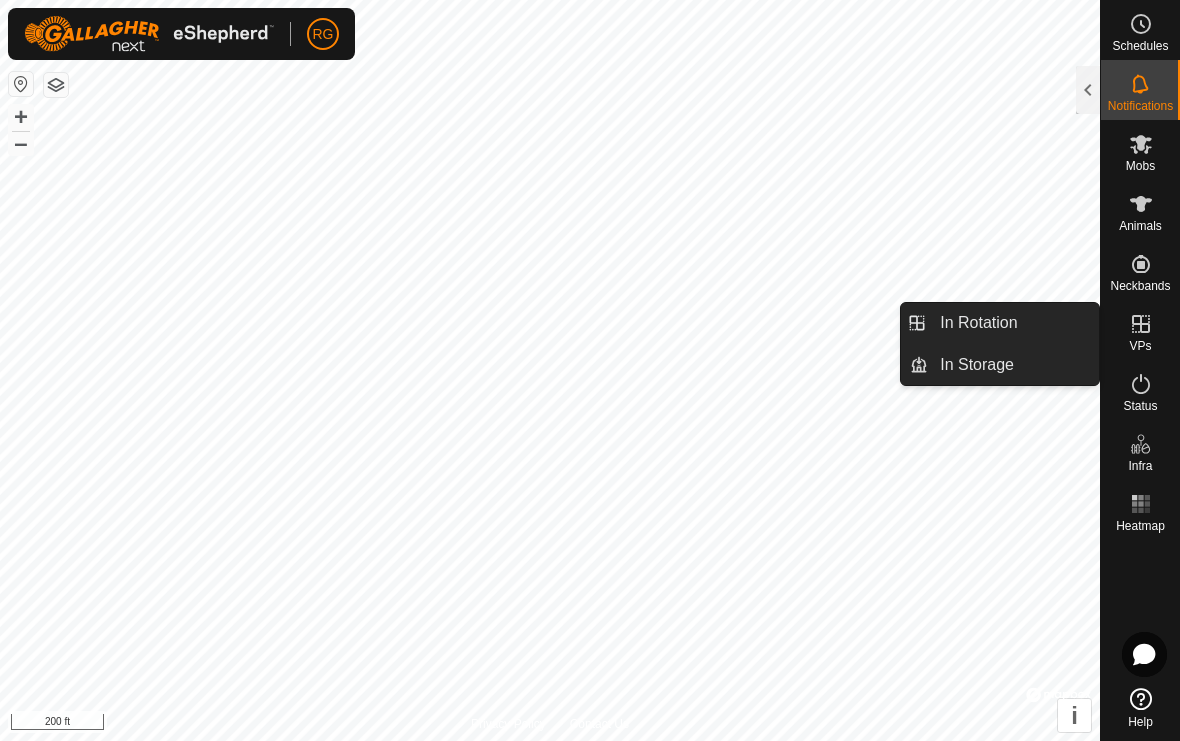 click at bounding box center [1141, 324] 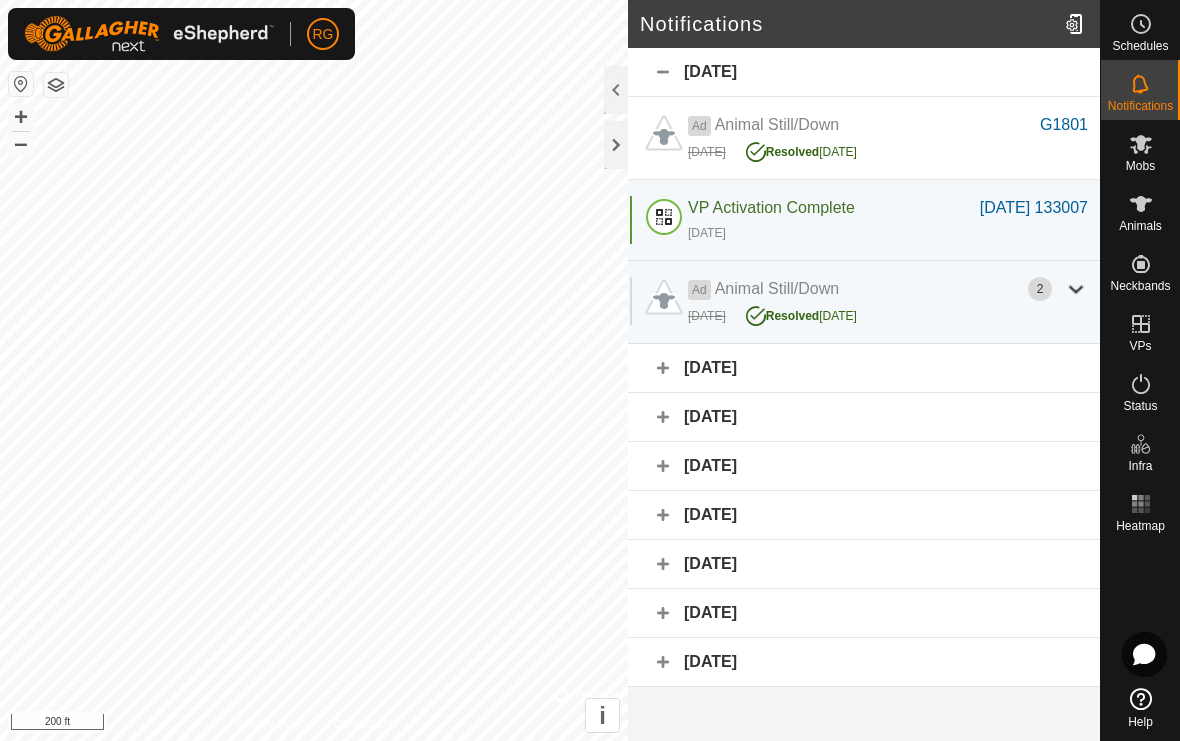 click on "14 July 2025" 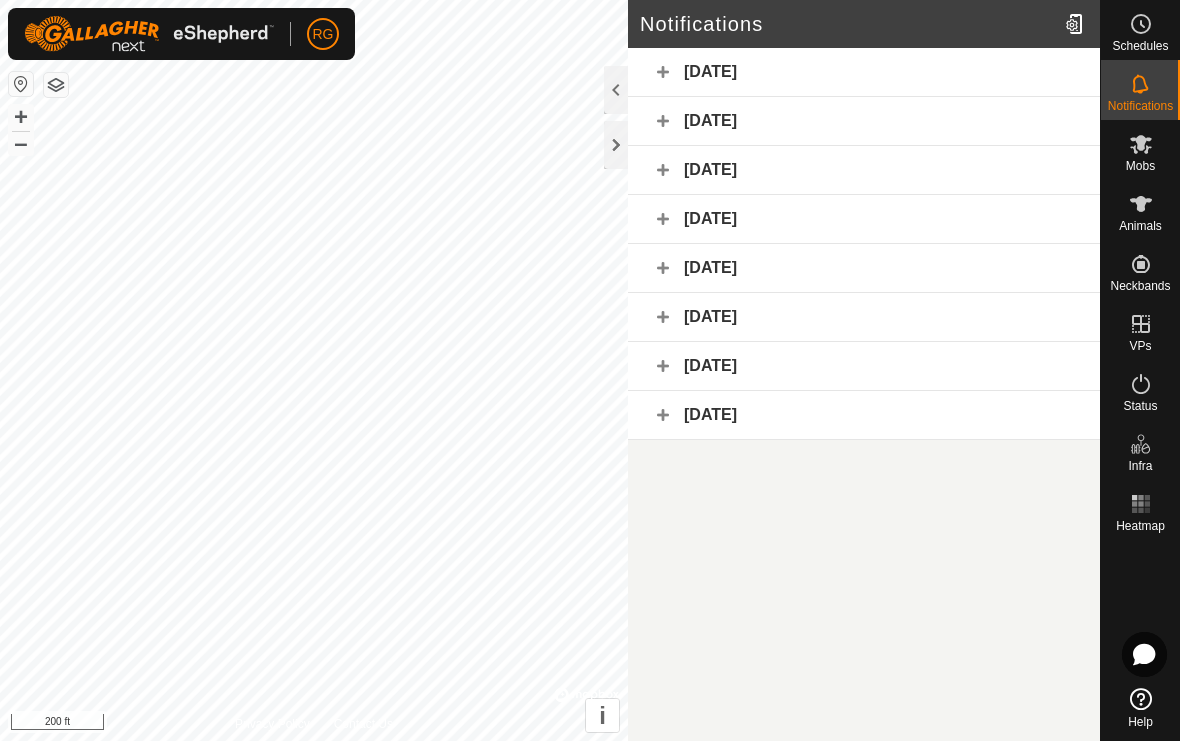 click 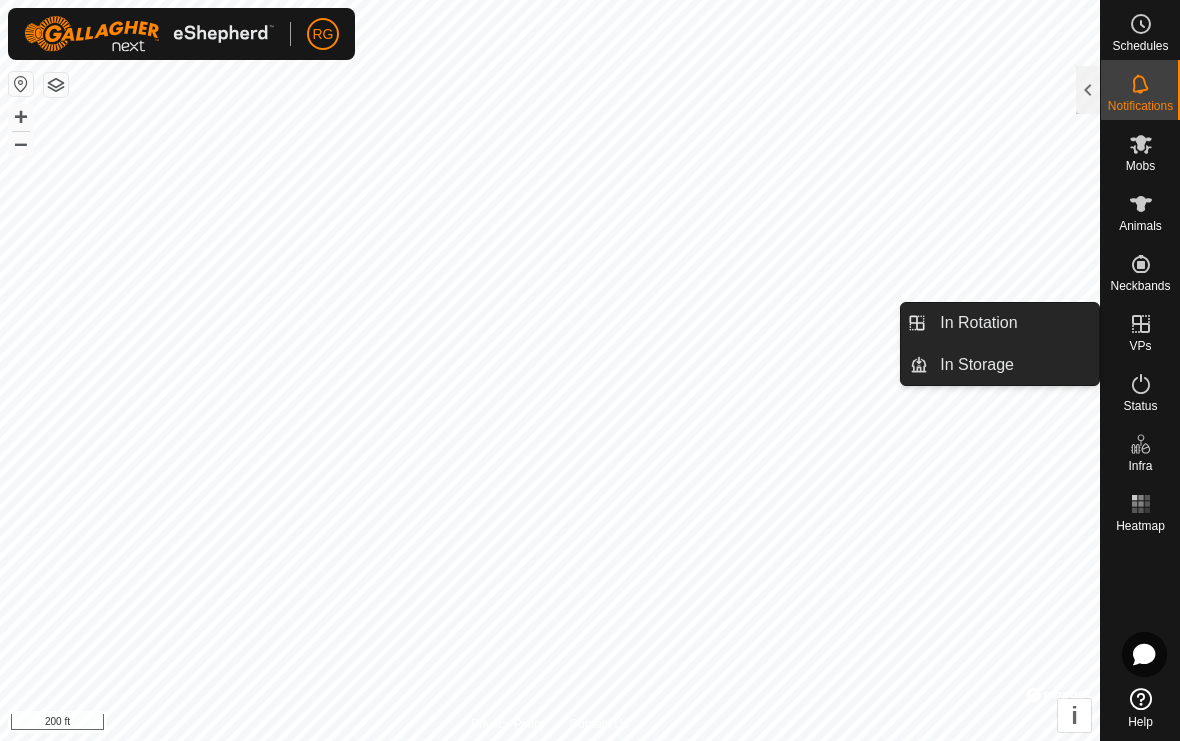 click 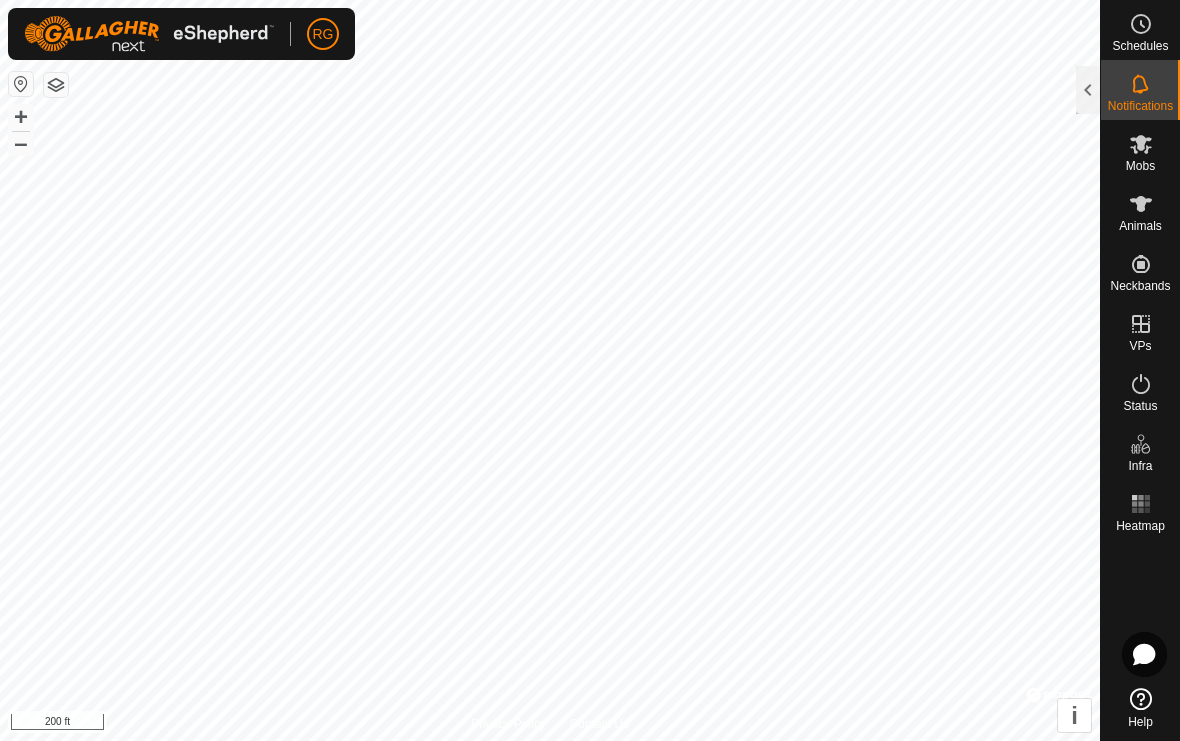 click 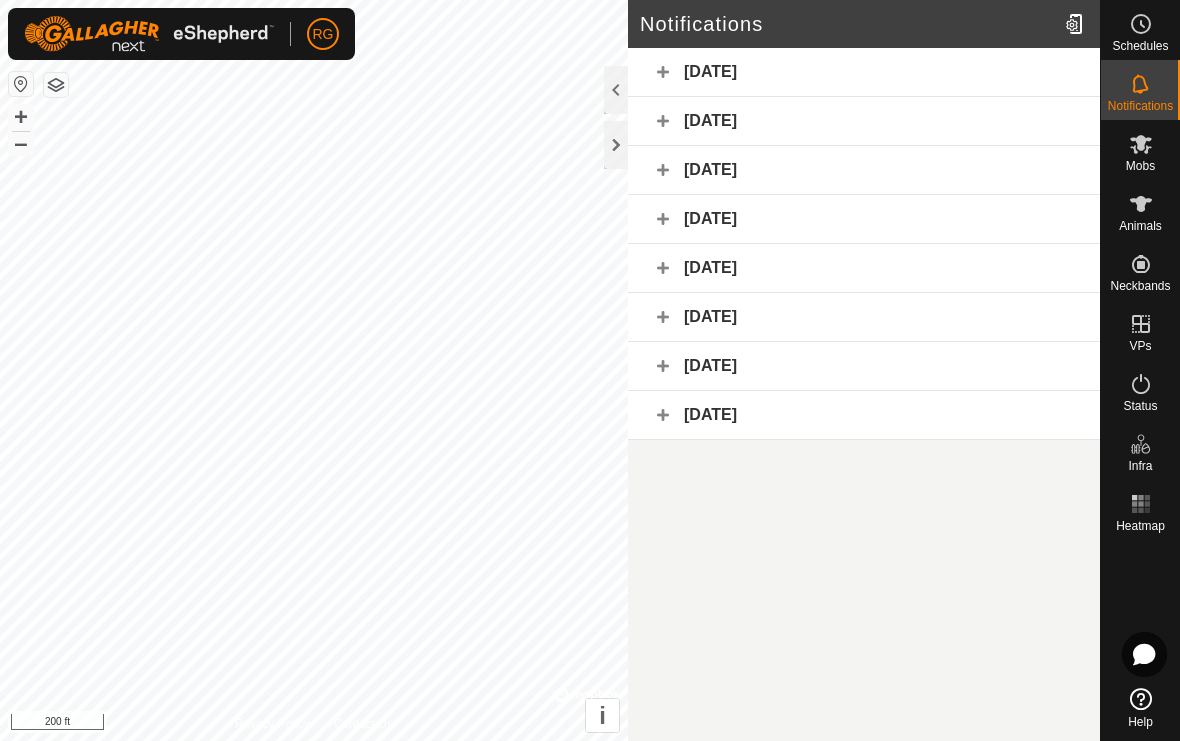 click 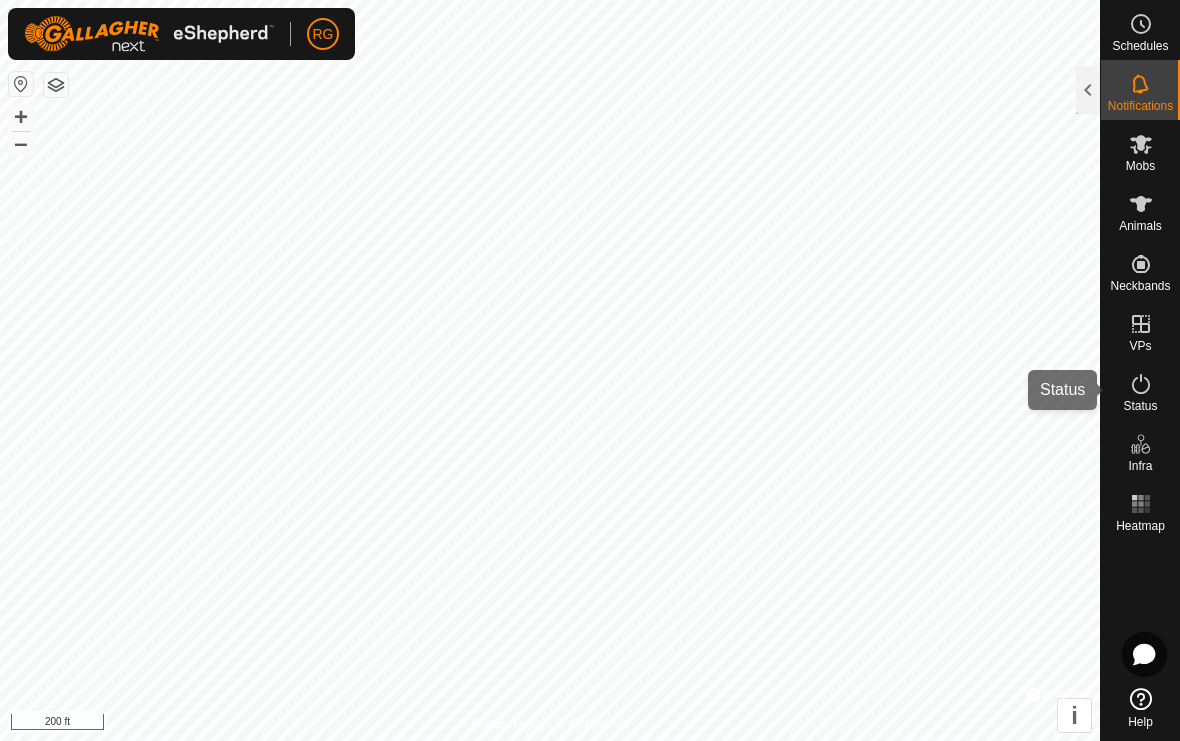 click on "Status" at bounding box center [1140, 390] 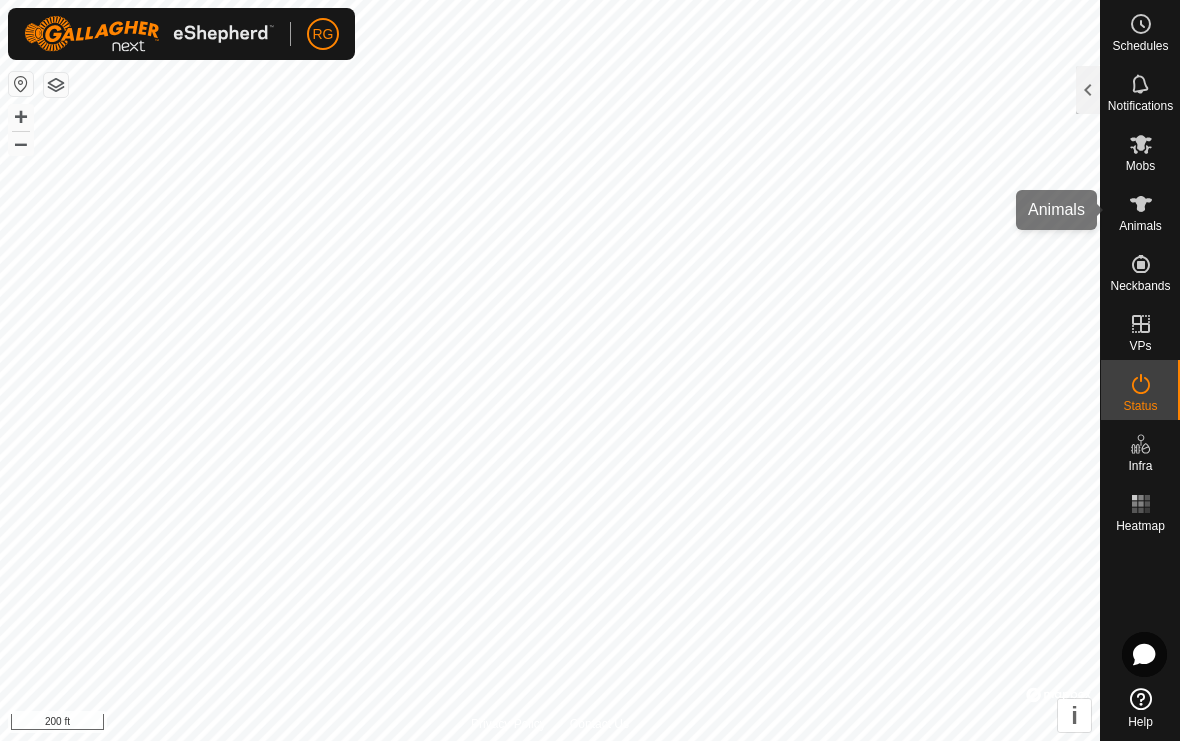 click 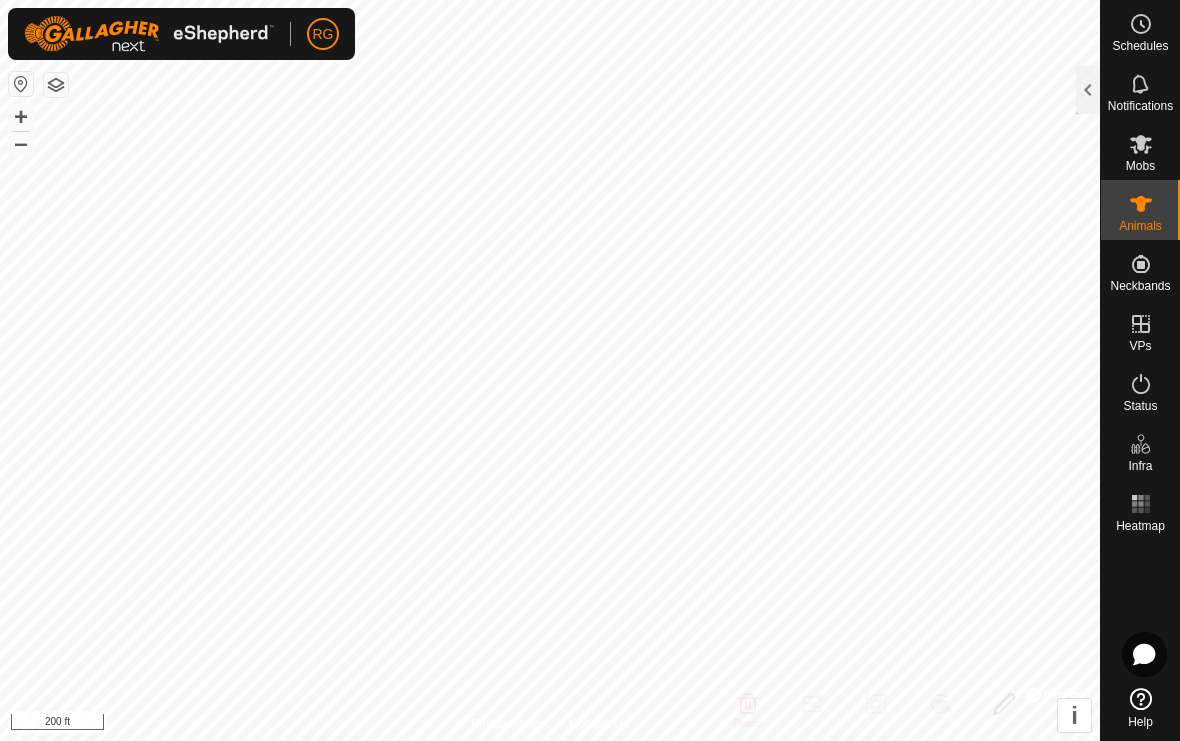 click 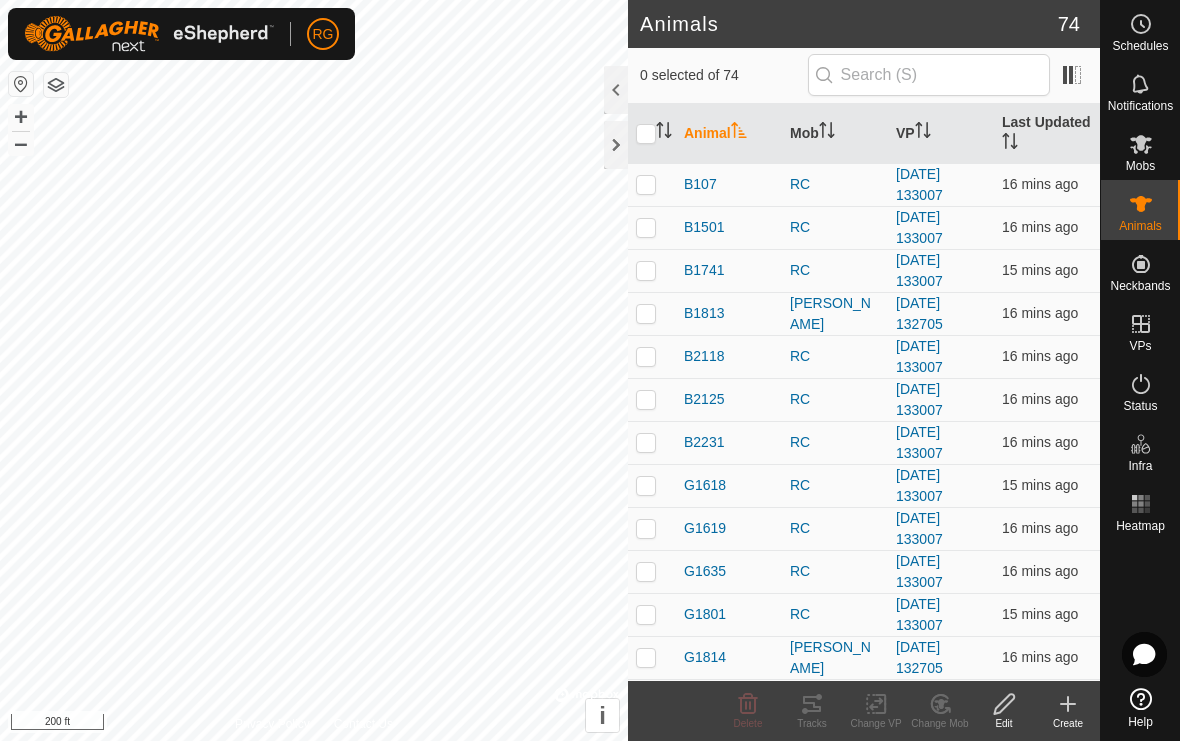 click 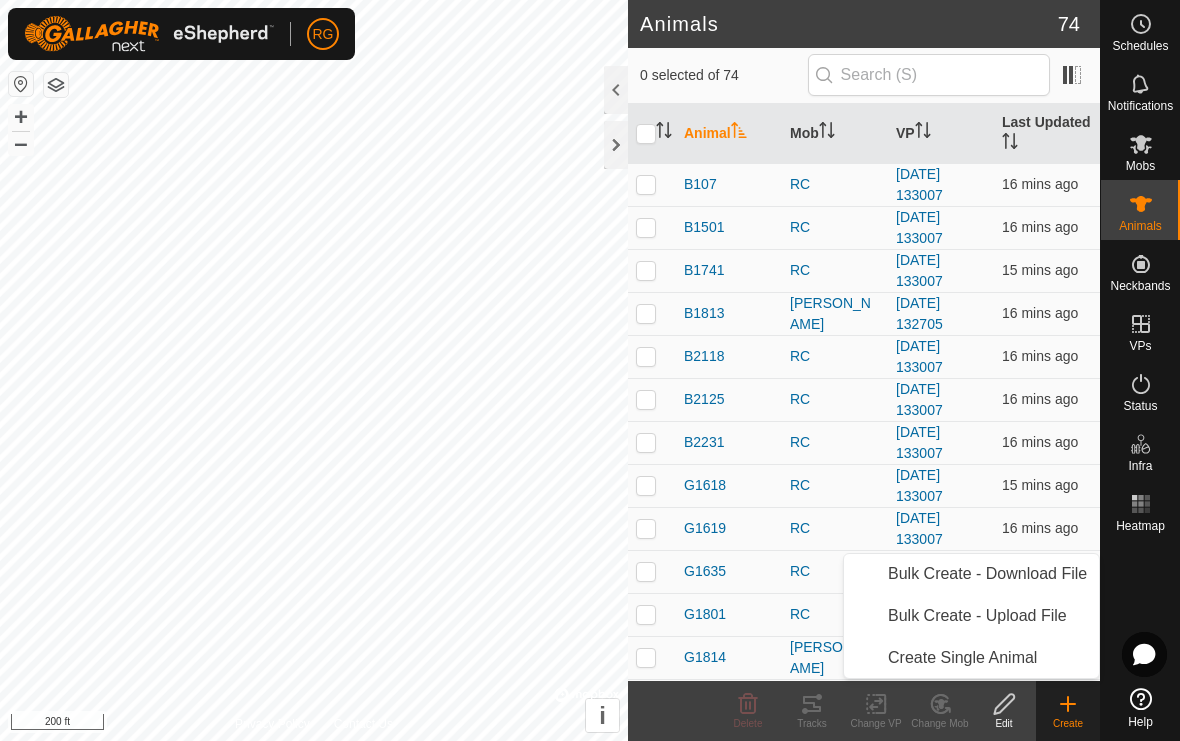 click 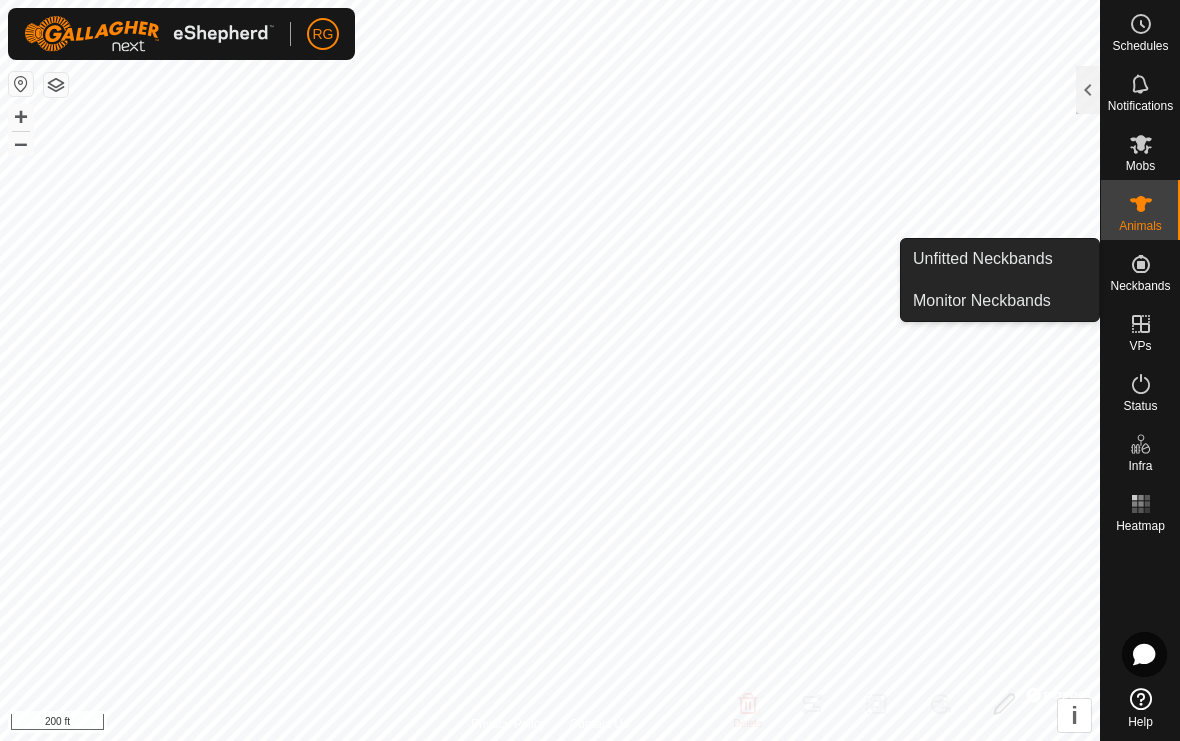 click 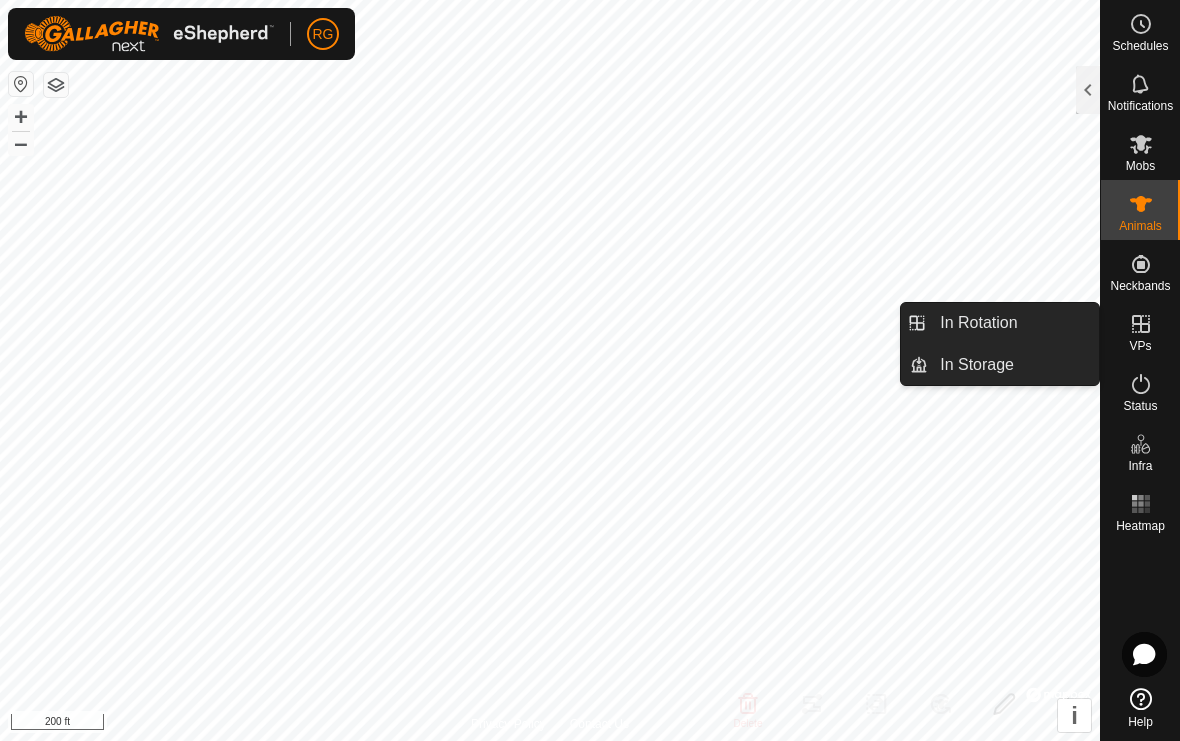 click 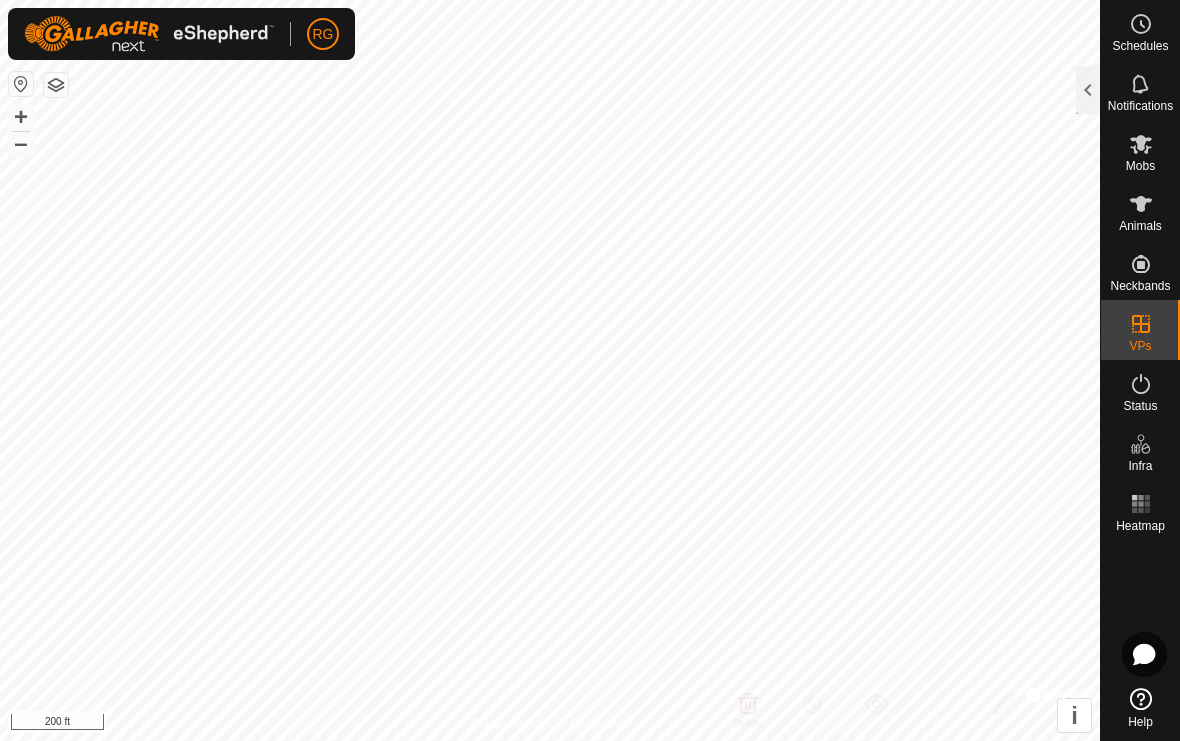 click 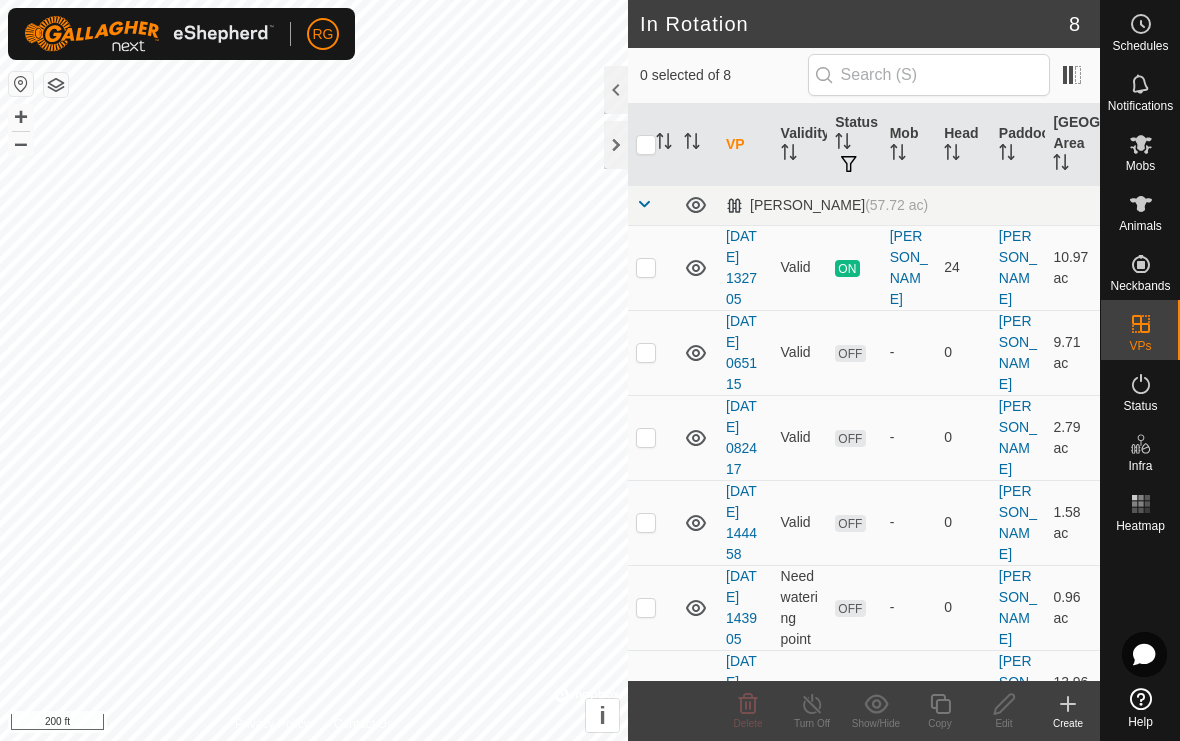 click 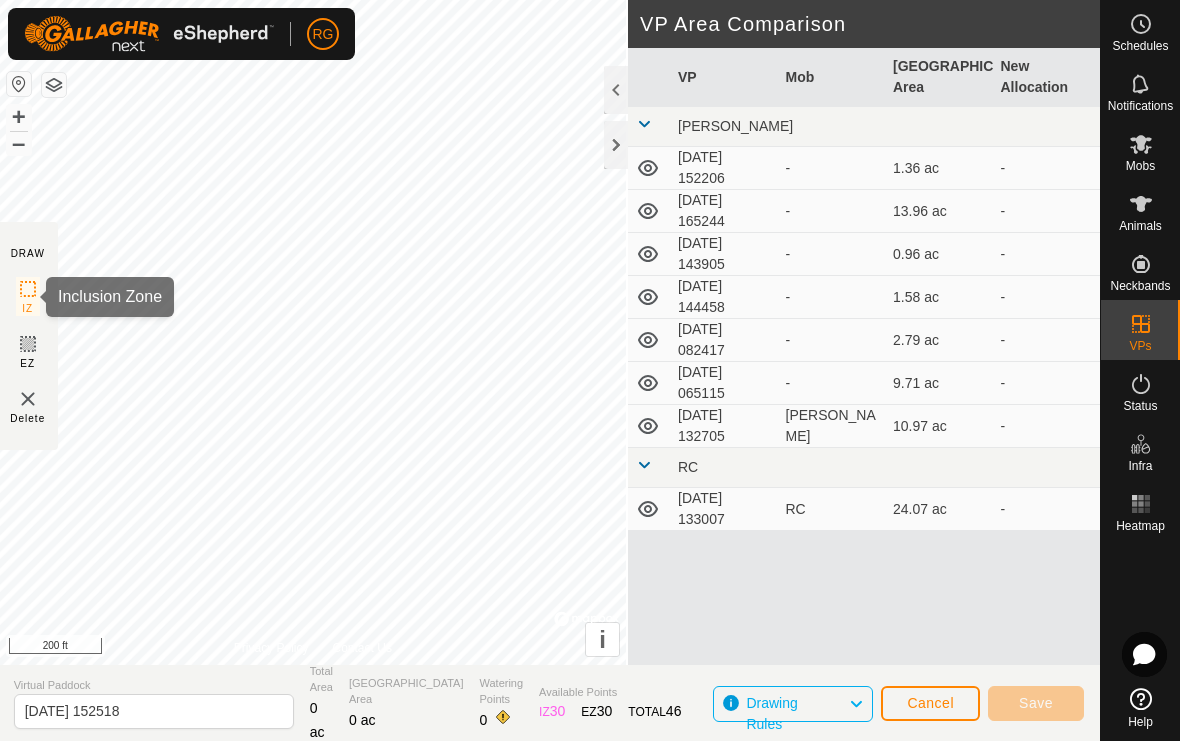 click 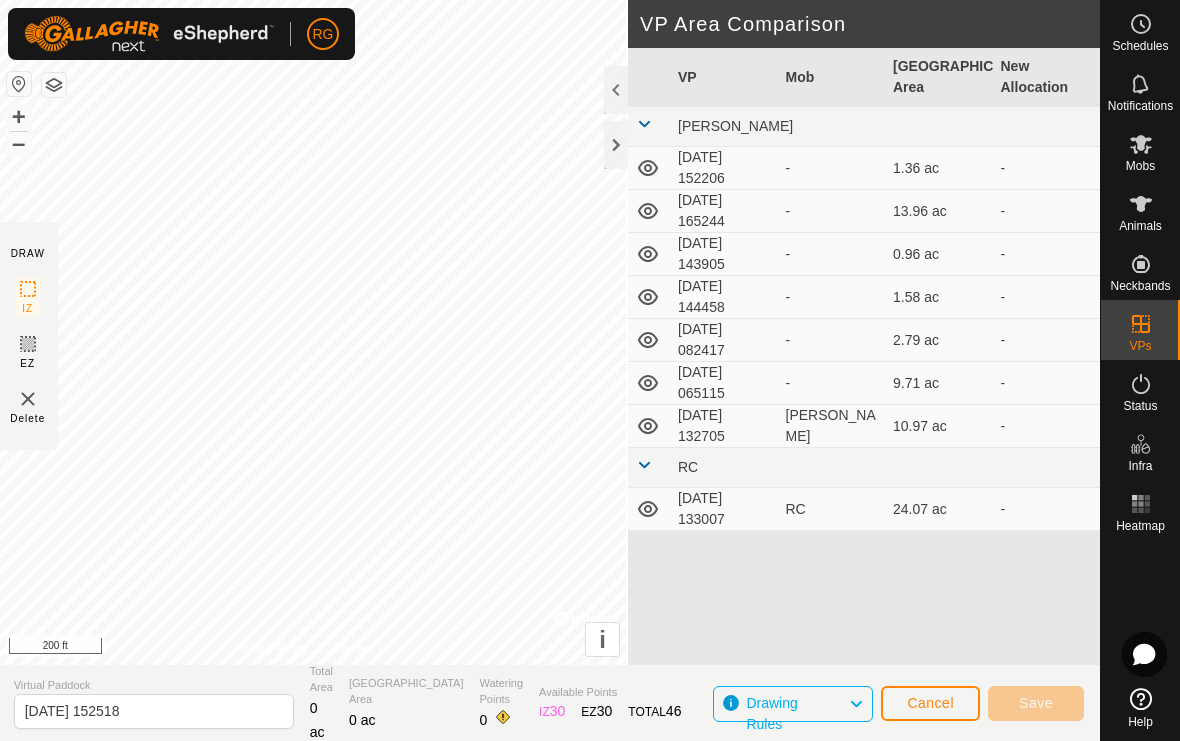 click 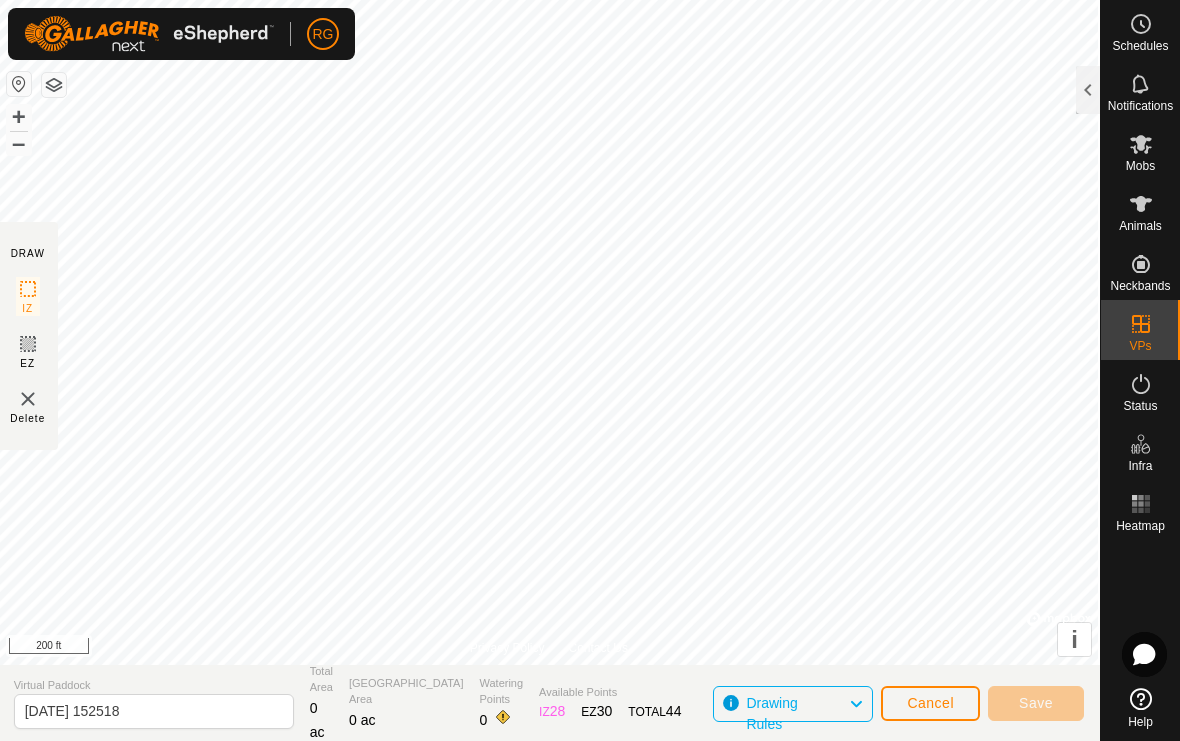 click on "Cancel" 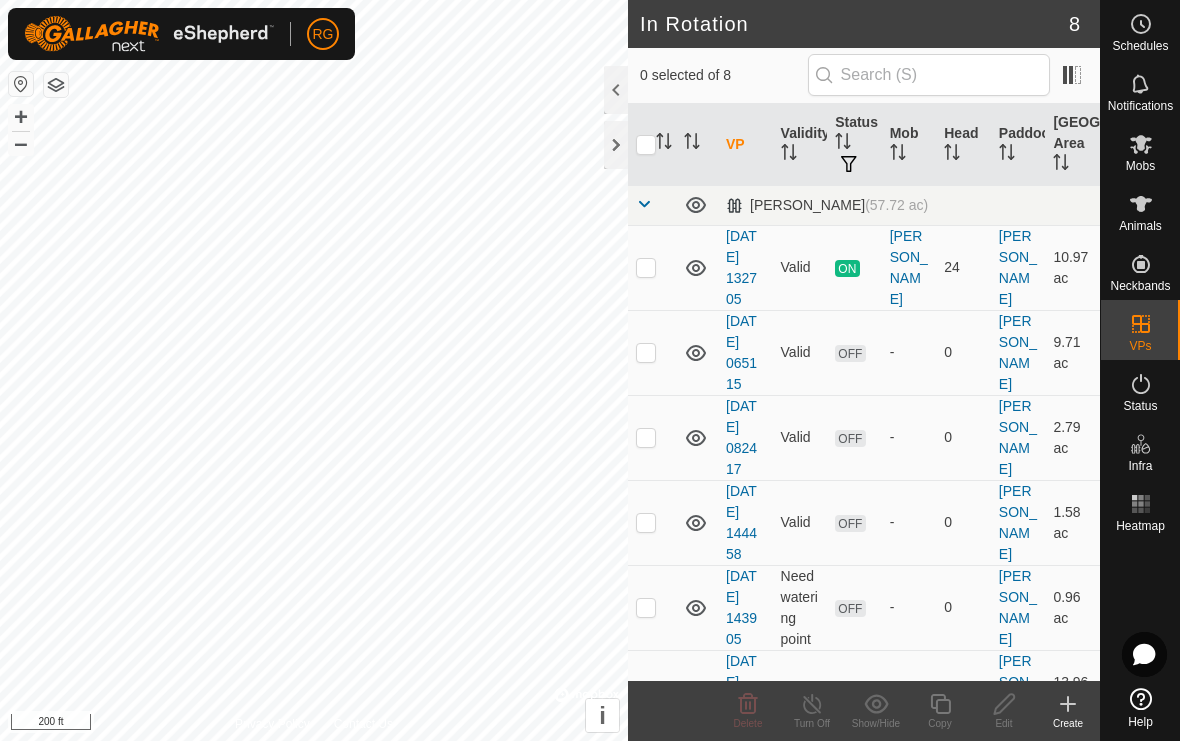 click 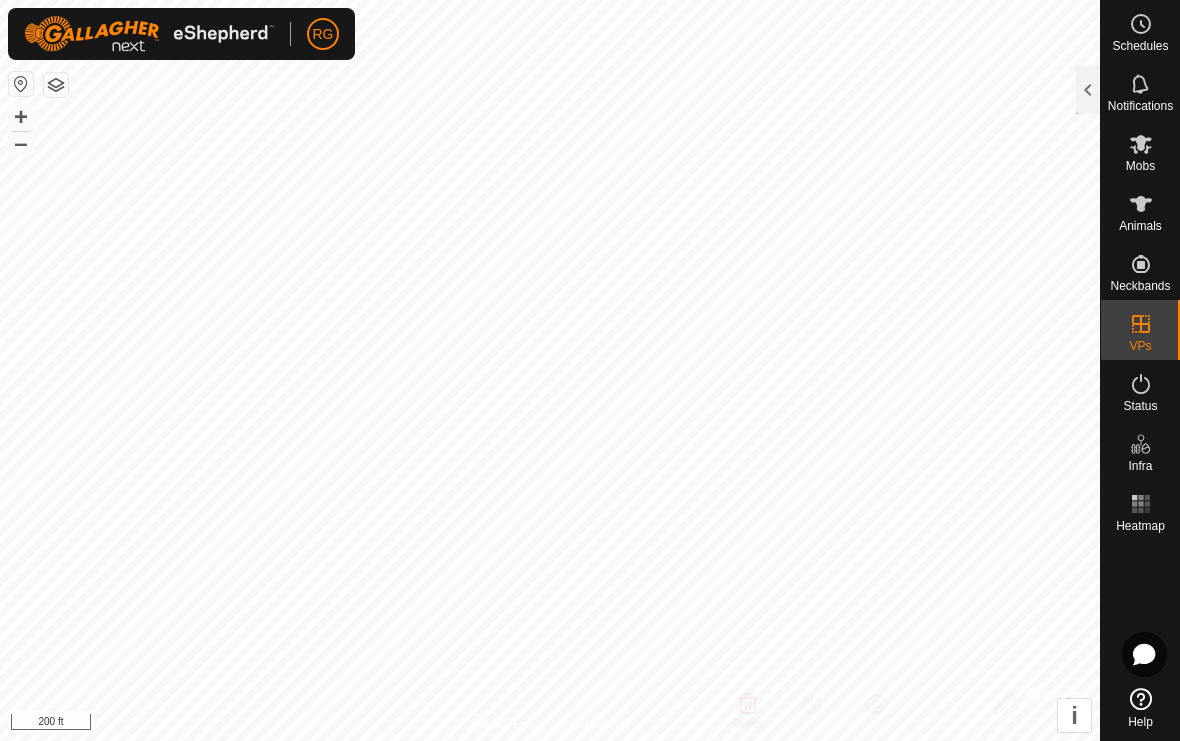 click 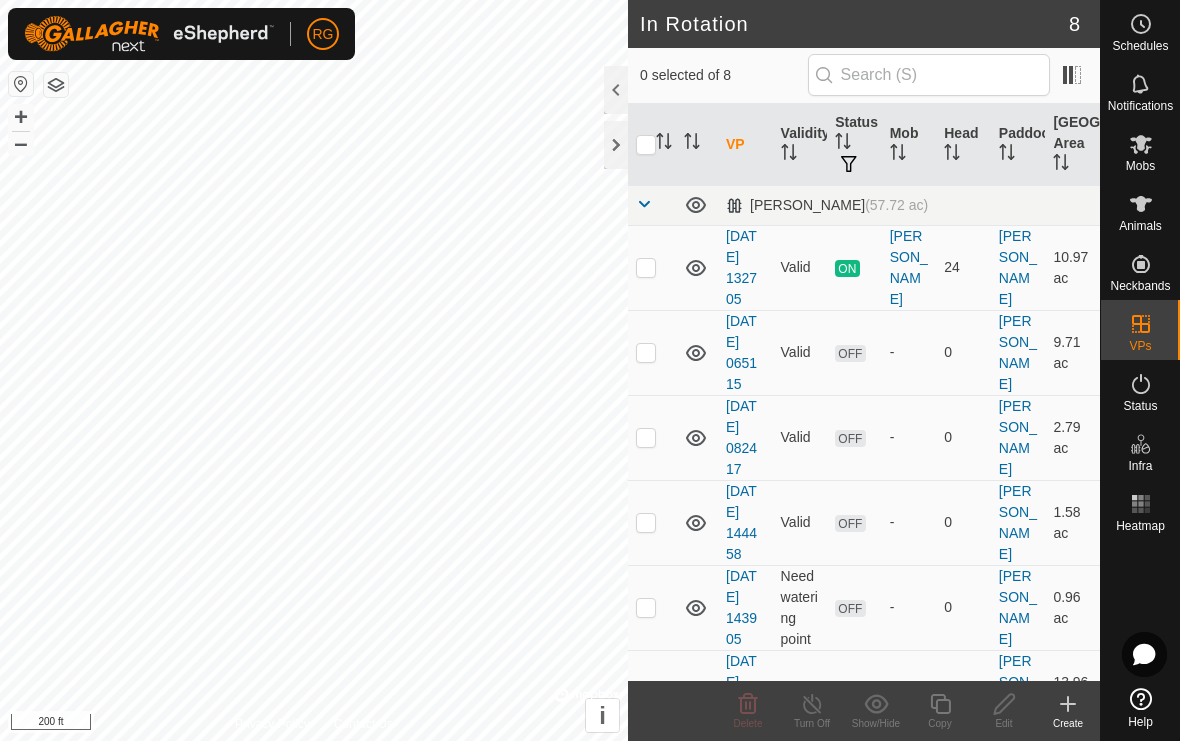 click 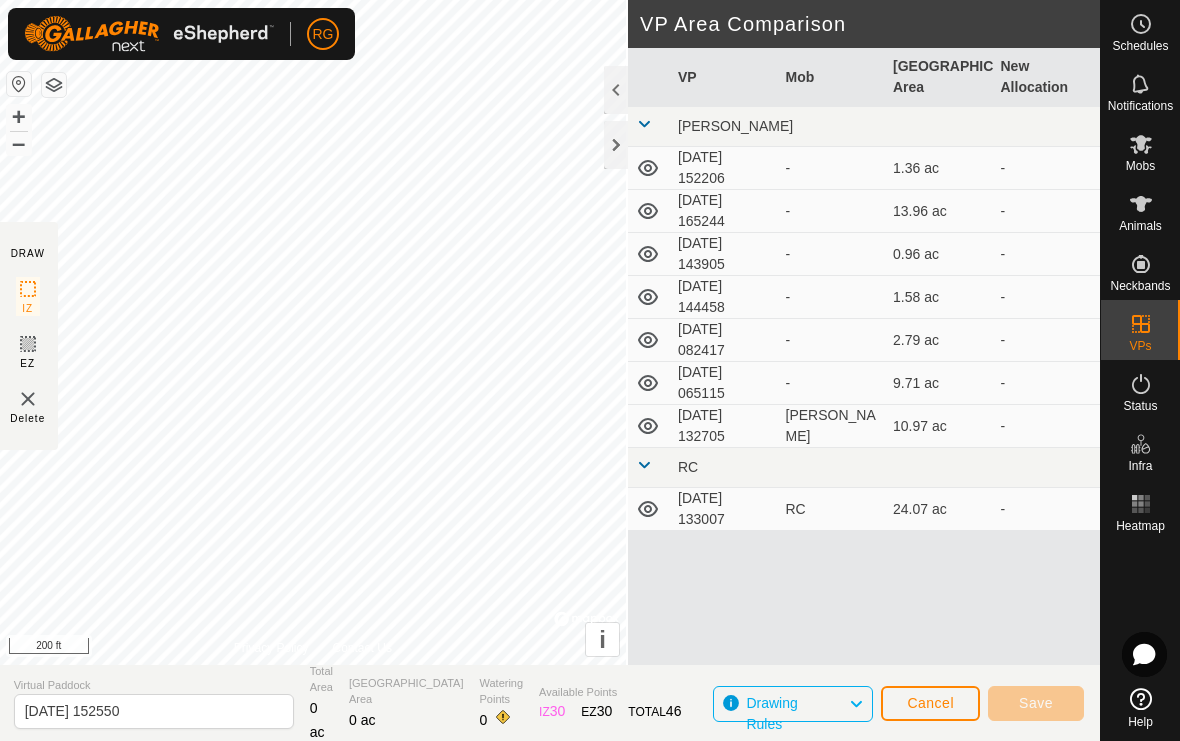 click 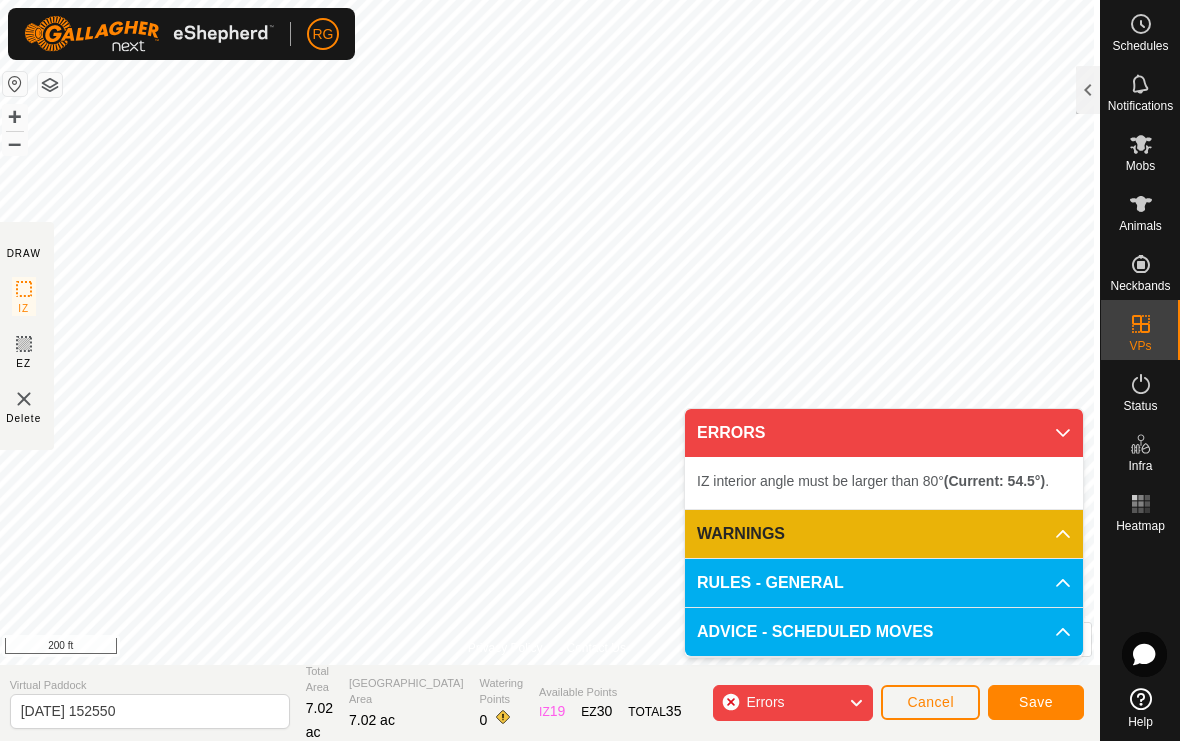 click 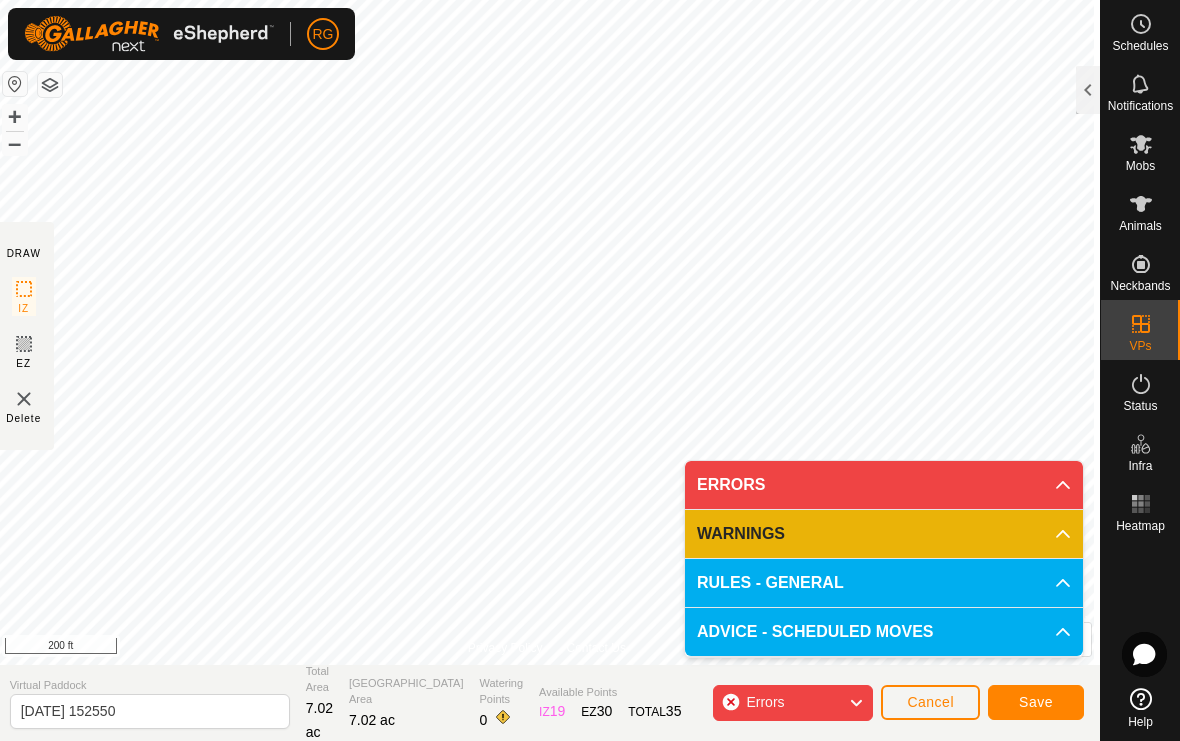click on "Errors" 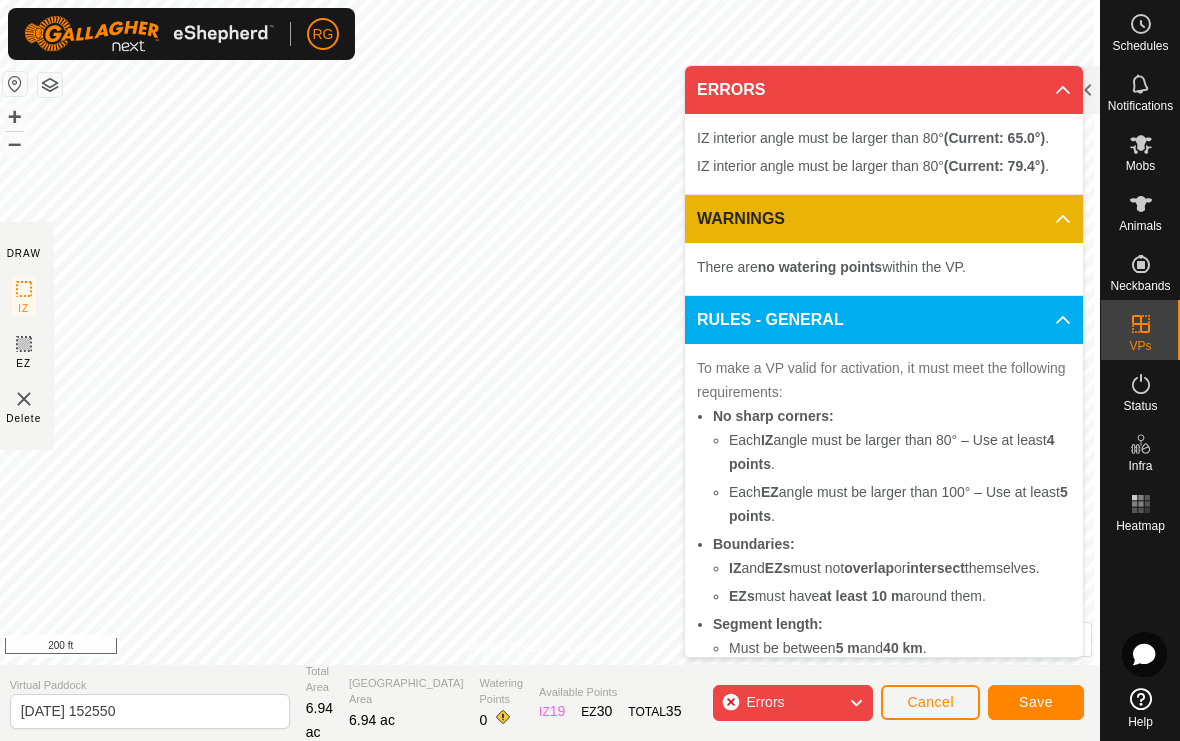 click 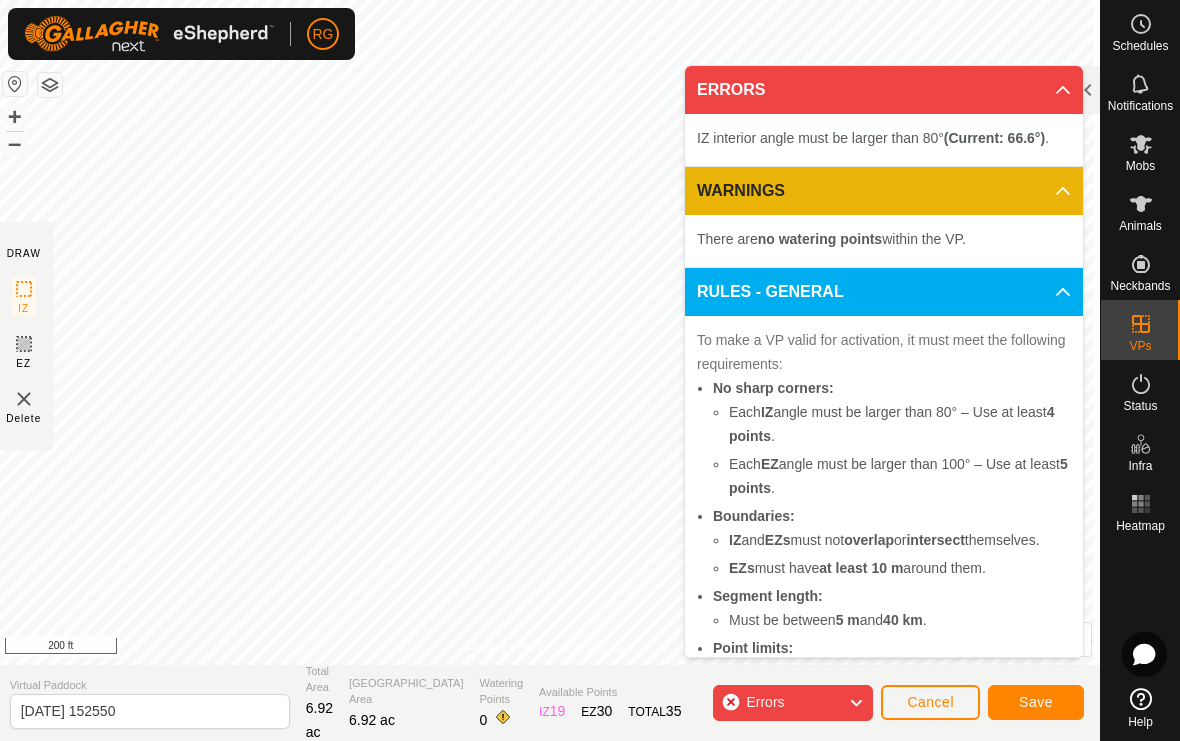click 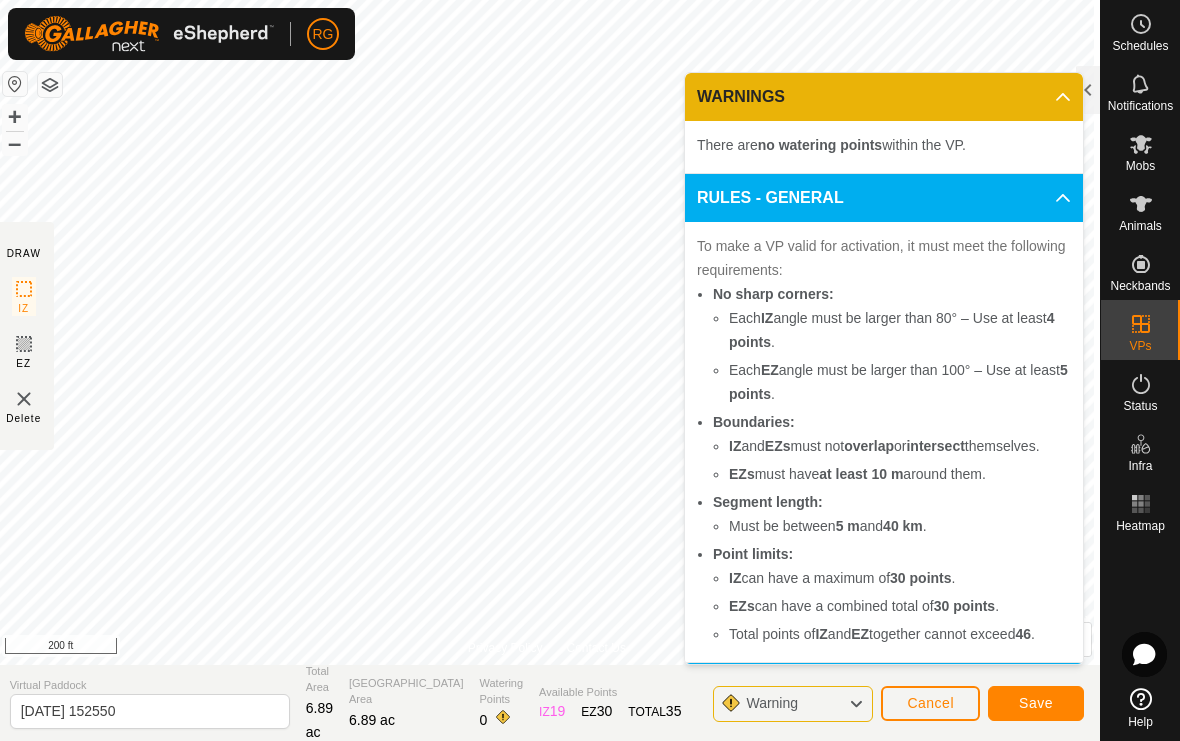 click on "To make a VP valid for activation, it must meet the following requirements: No sharp corners: Each  IZ  angle must be larger than 80° – Use at least  4 points . Each  EZ  angle must be larger than 100° – Use at least  5 points . Boundaries: IZ  and  EZs  must not  overlap  or  intersect  themselves. EZs  must have  at least 10 m  around them. Segment length: Must be between  5 m  and  40 km . Point limits: IZ  can have a maximum of  30 points . EZs  can have a combined total of  30 points . Total points of  IZ  and  EZ  together cannot exceed  46 ." at bounding box center (884, 442) 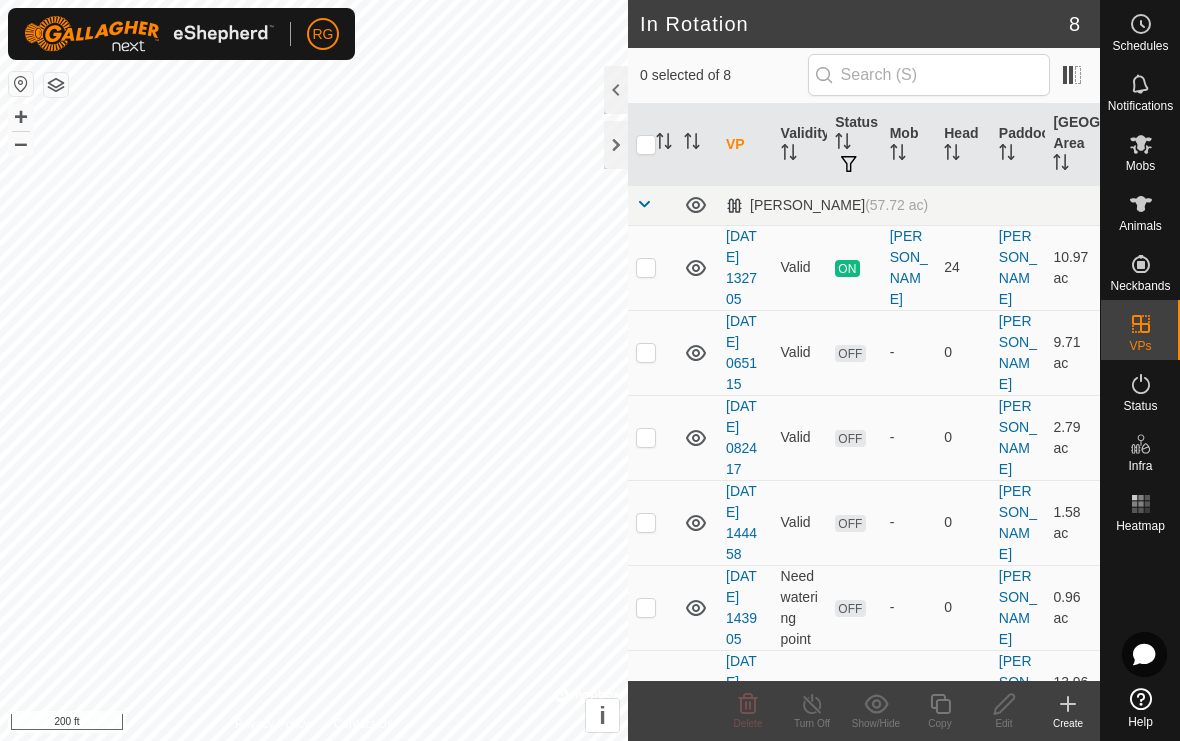 click 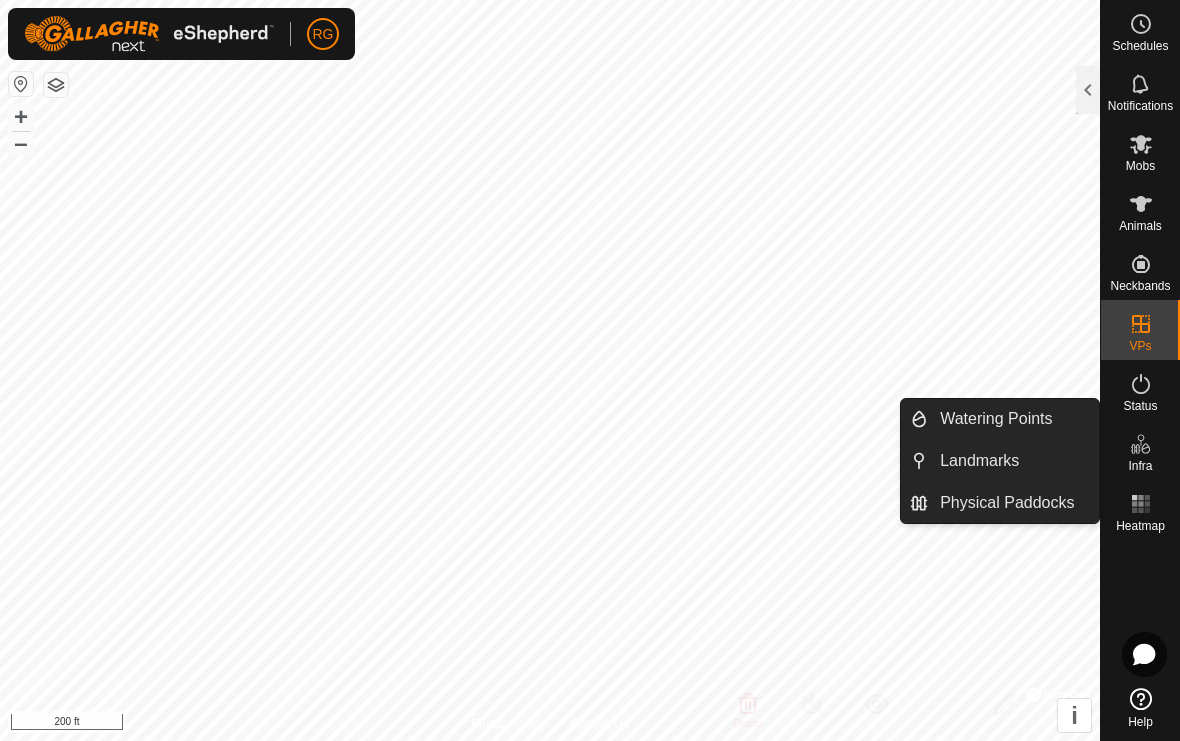 click on "Watering Points" at bounding box center [996, 419] 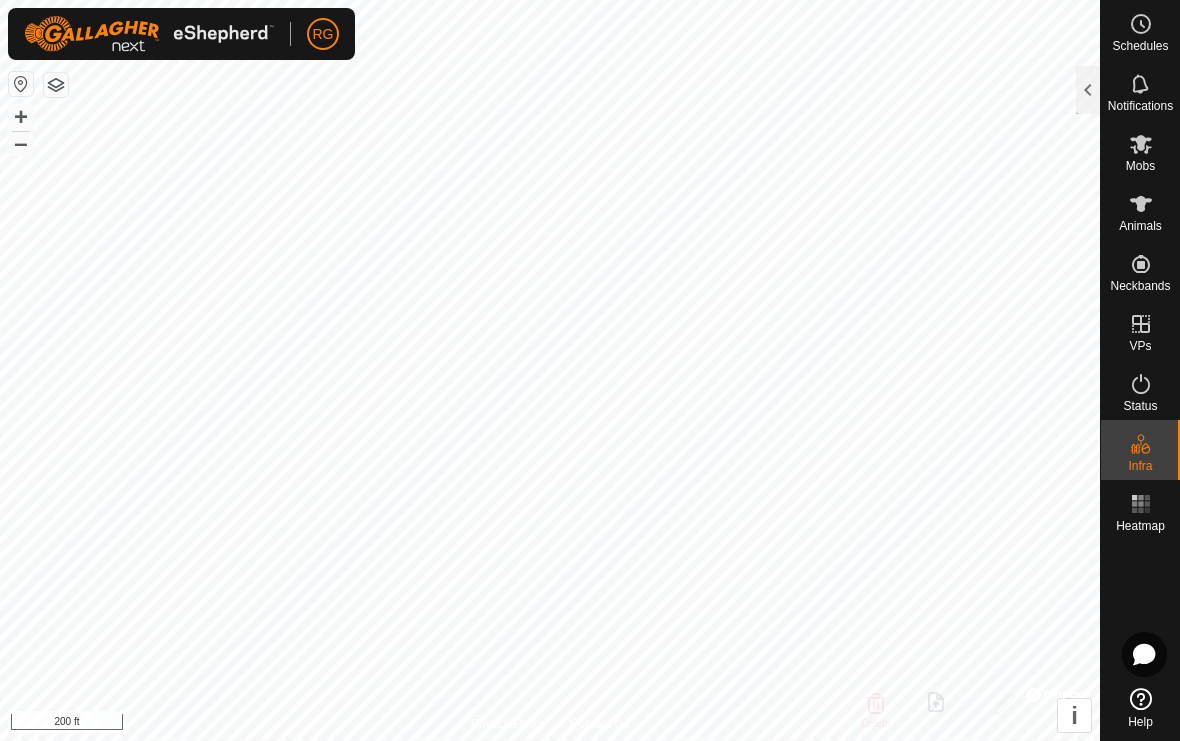 click 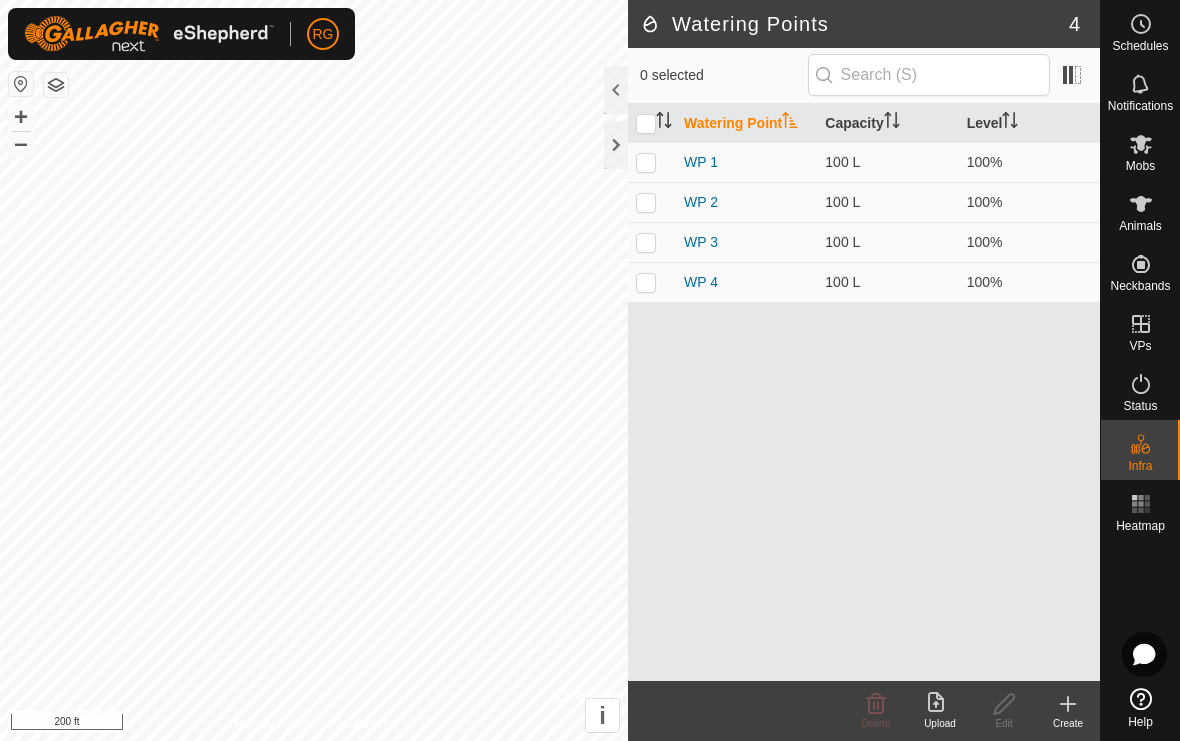 click 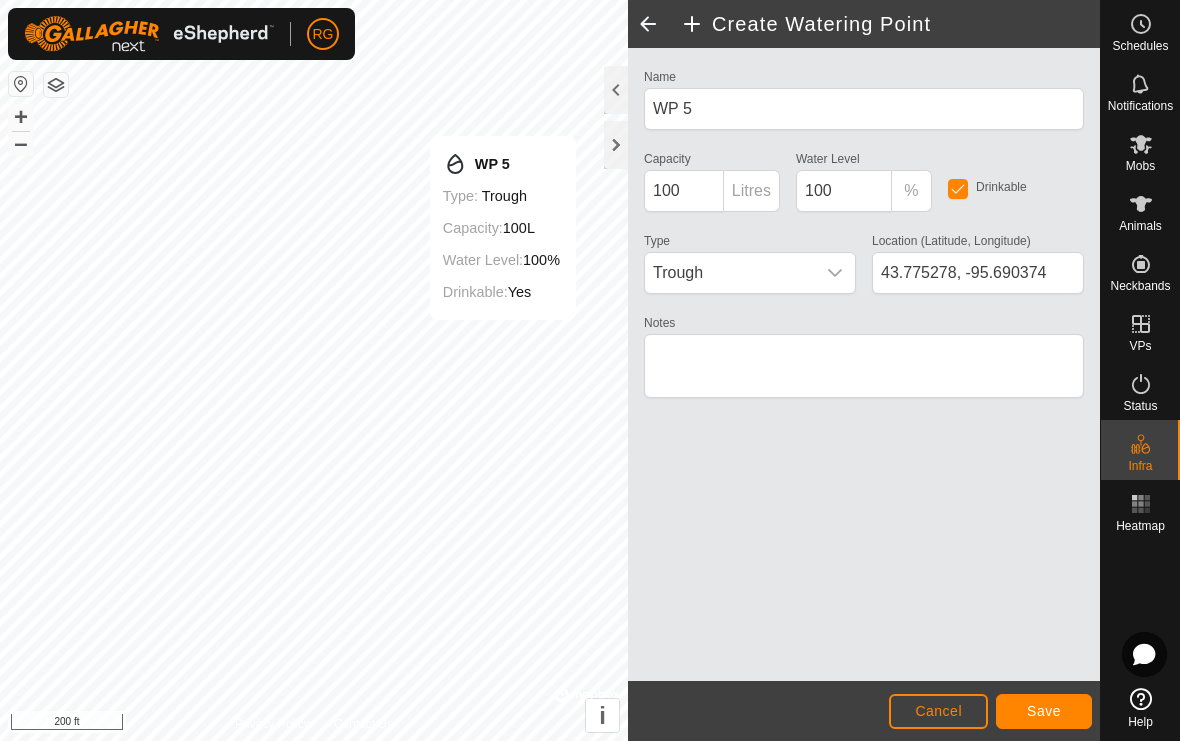 type on "43.775171, -95.690387" 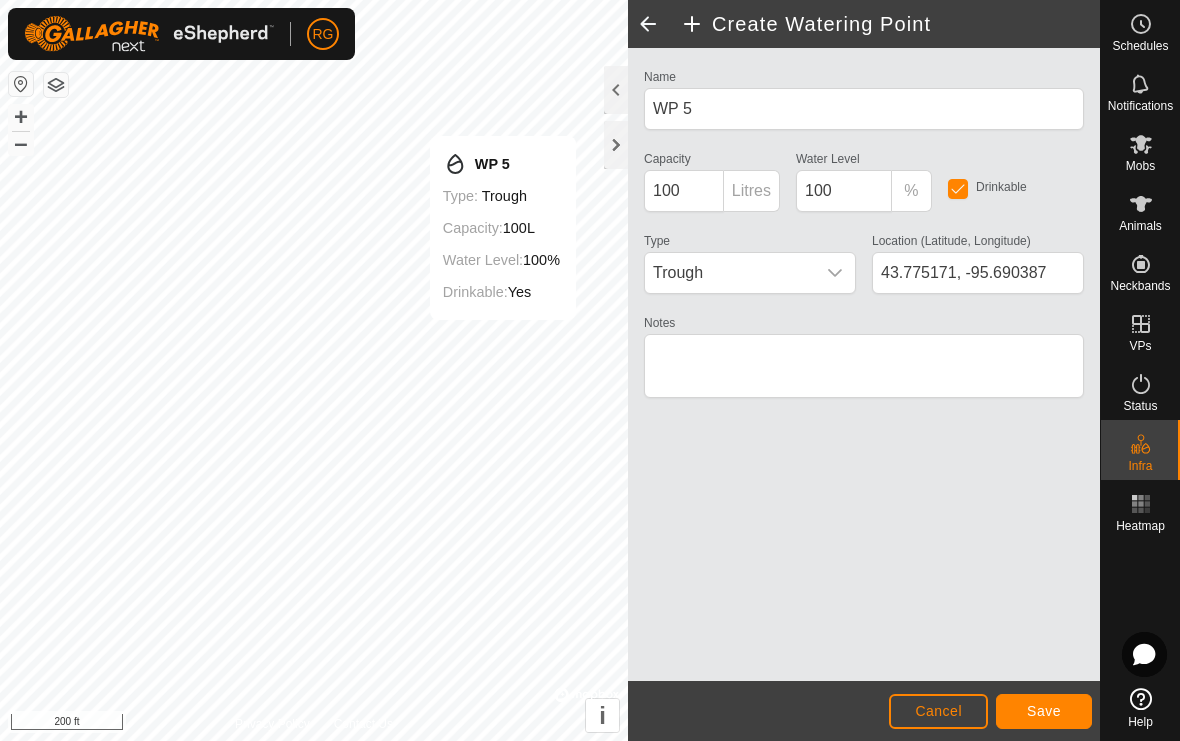 click on "Save" 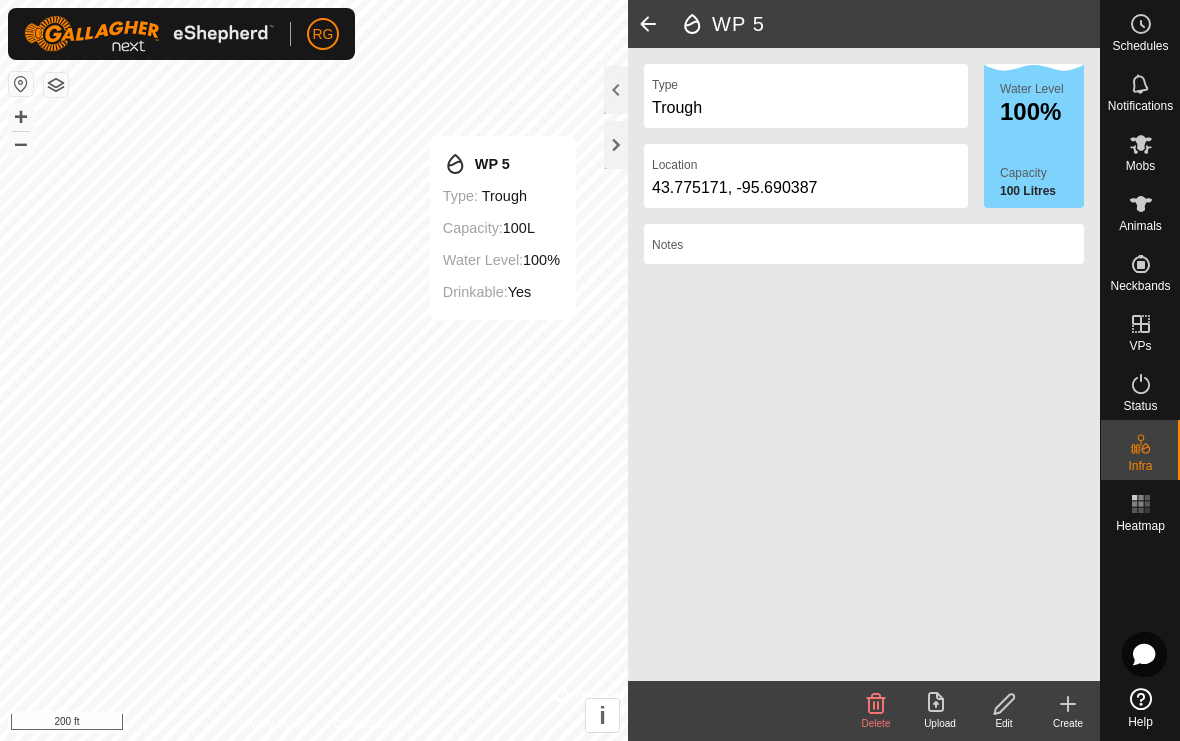 click 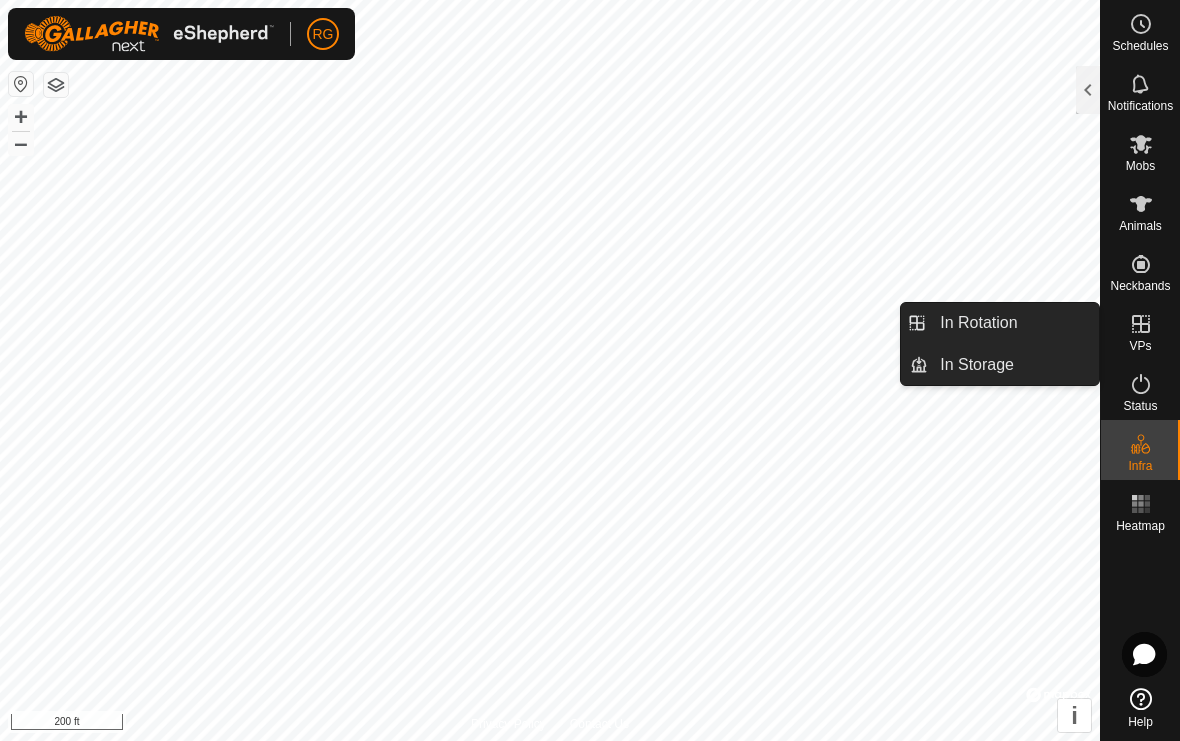 click on "In Rotation" at bounding box center (1013, 323) 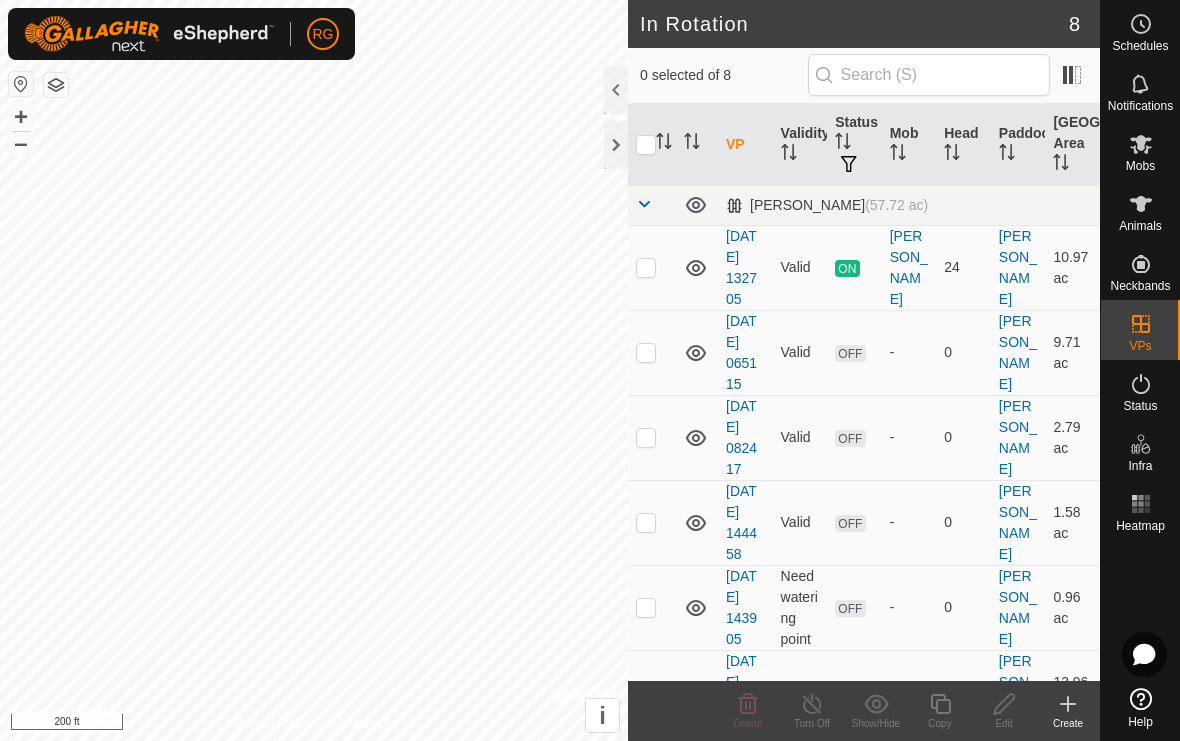 click 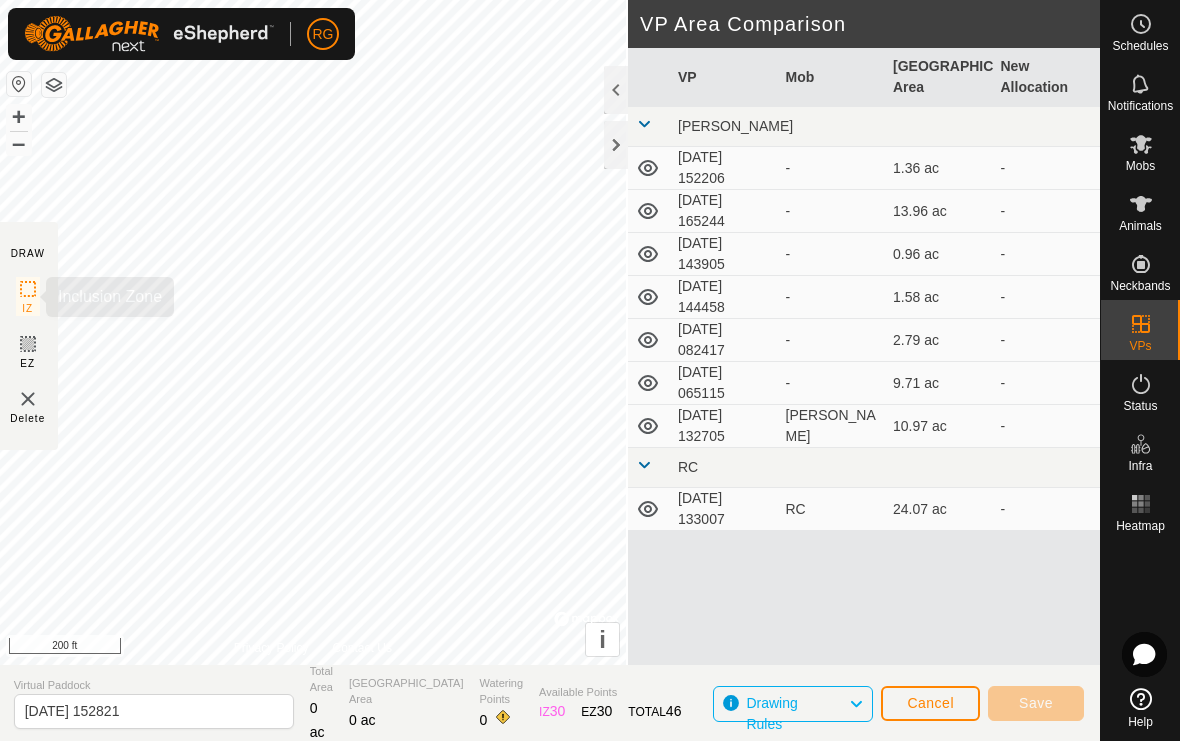 click 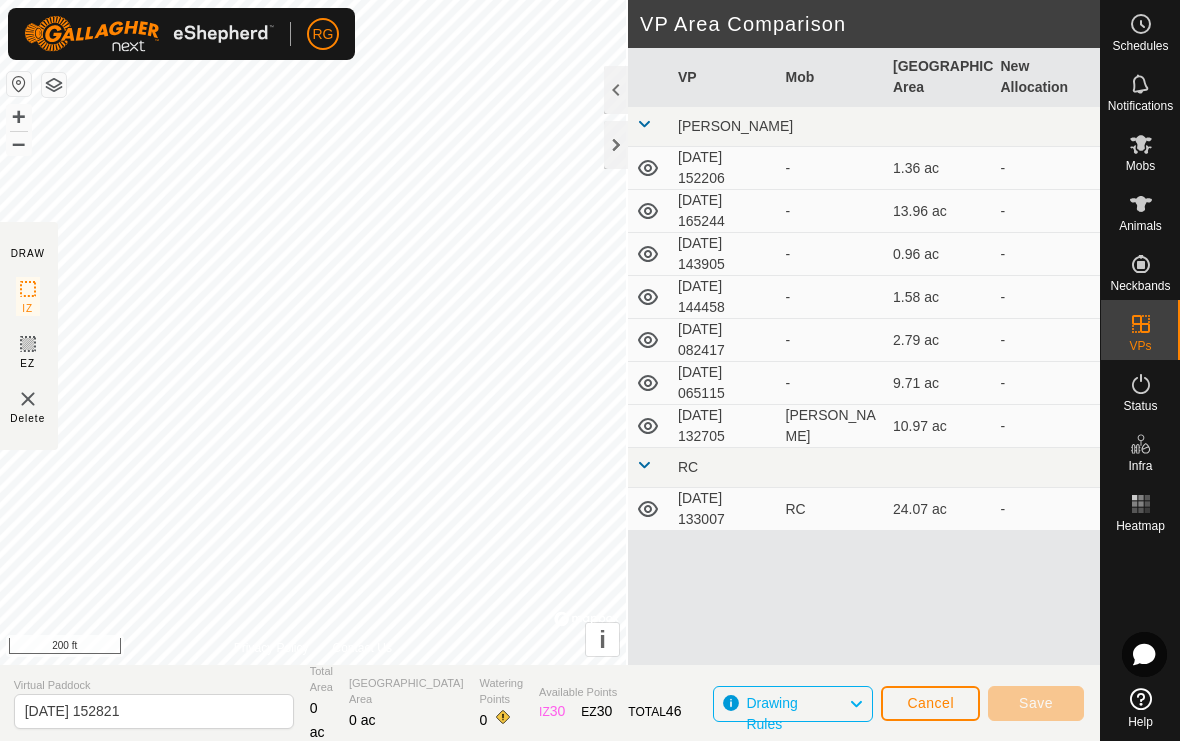 click 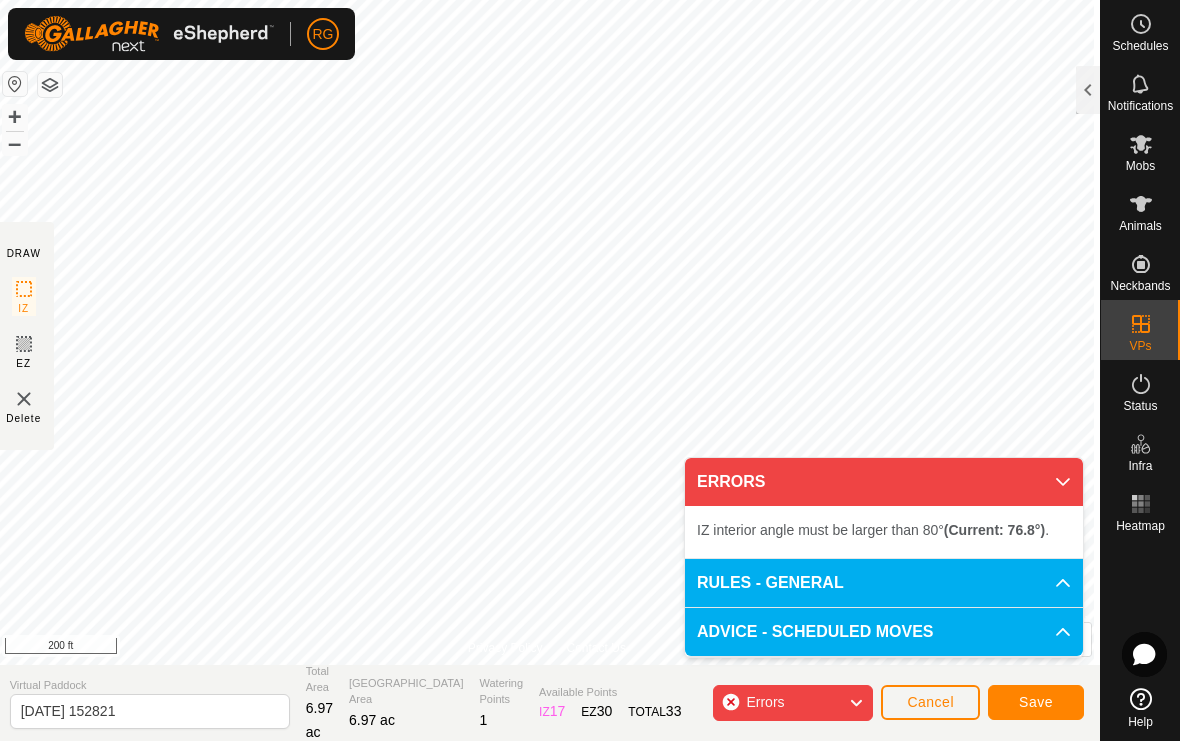 click on "ERRORS" at bounding box center [884, 482] 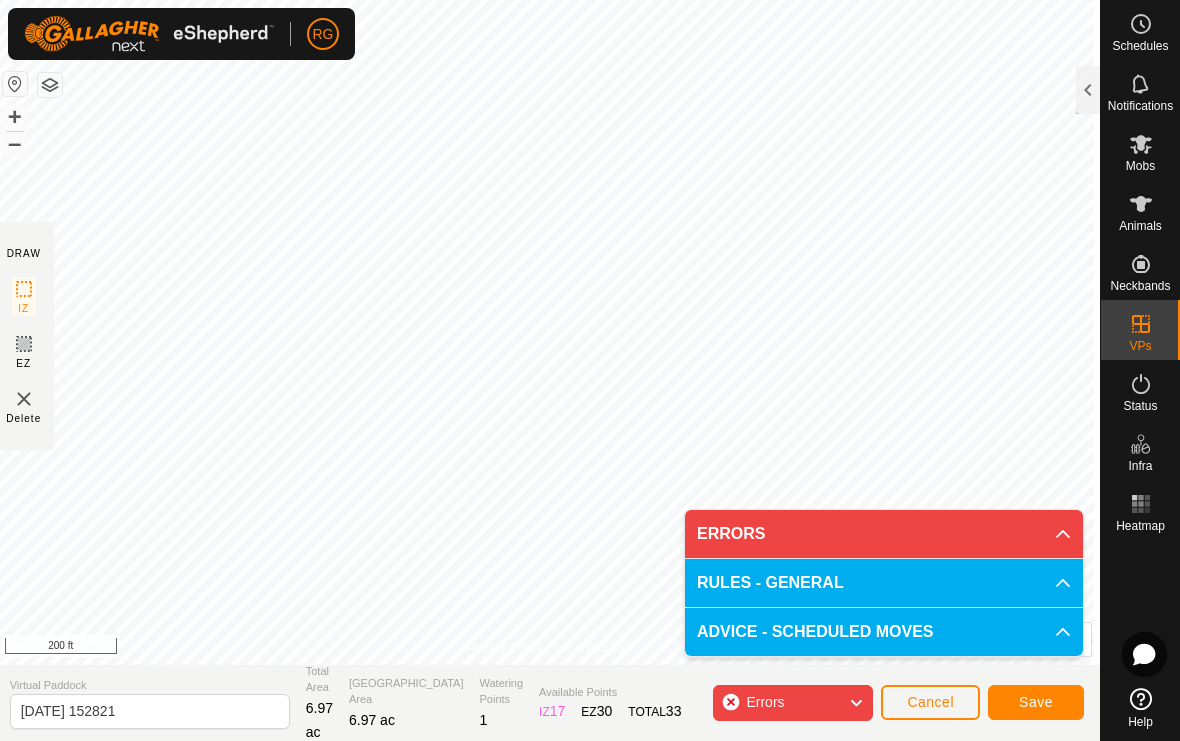 click 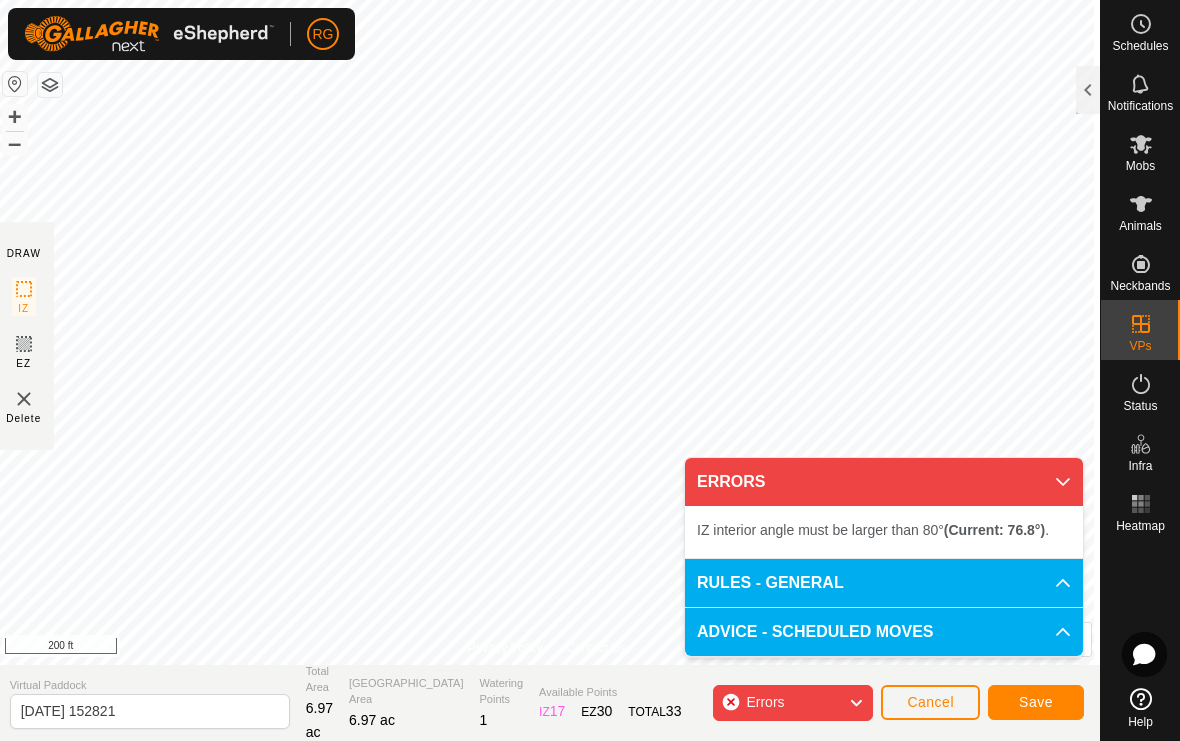 click 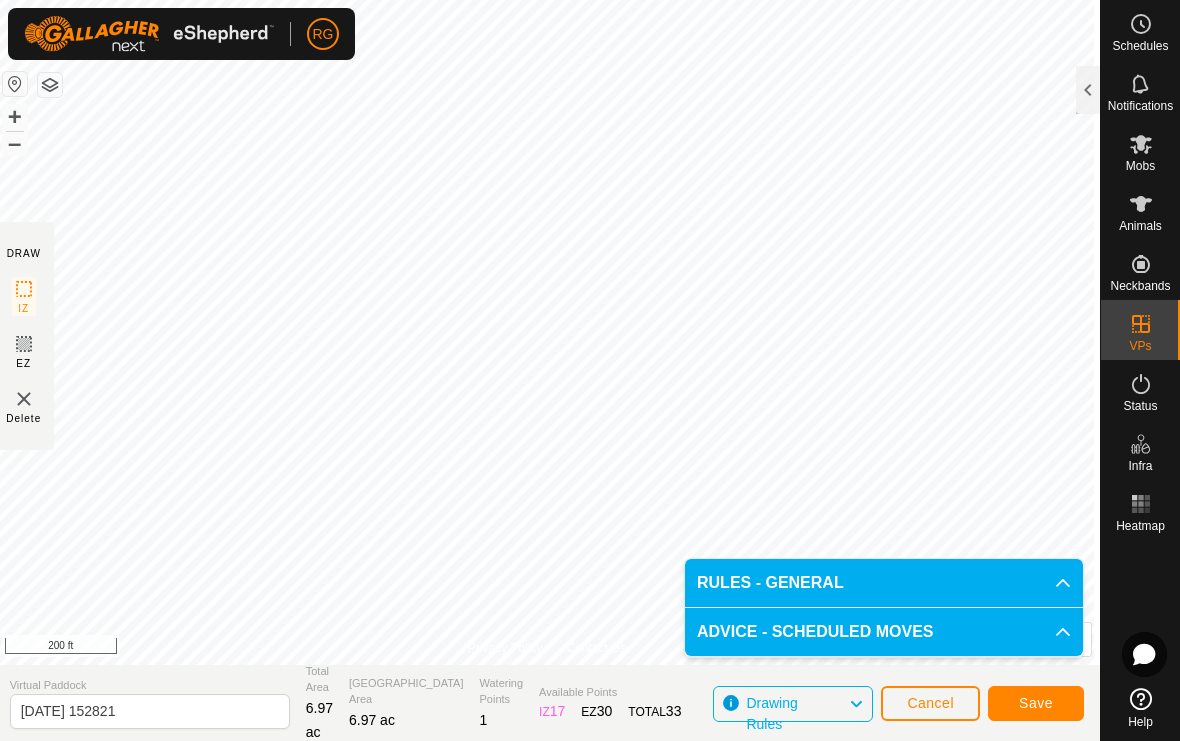 click on "Save" 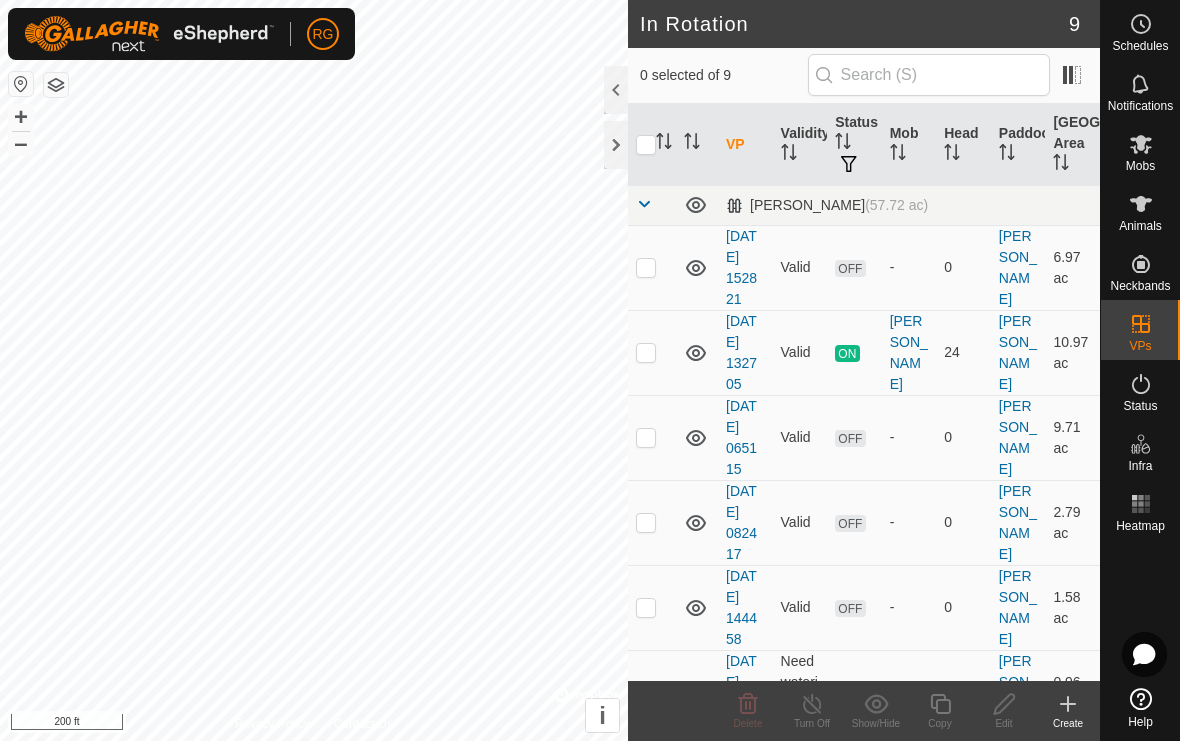 click 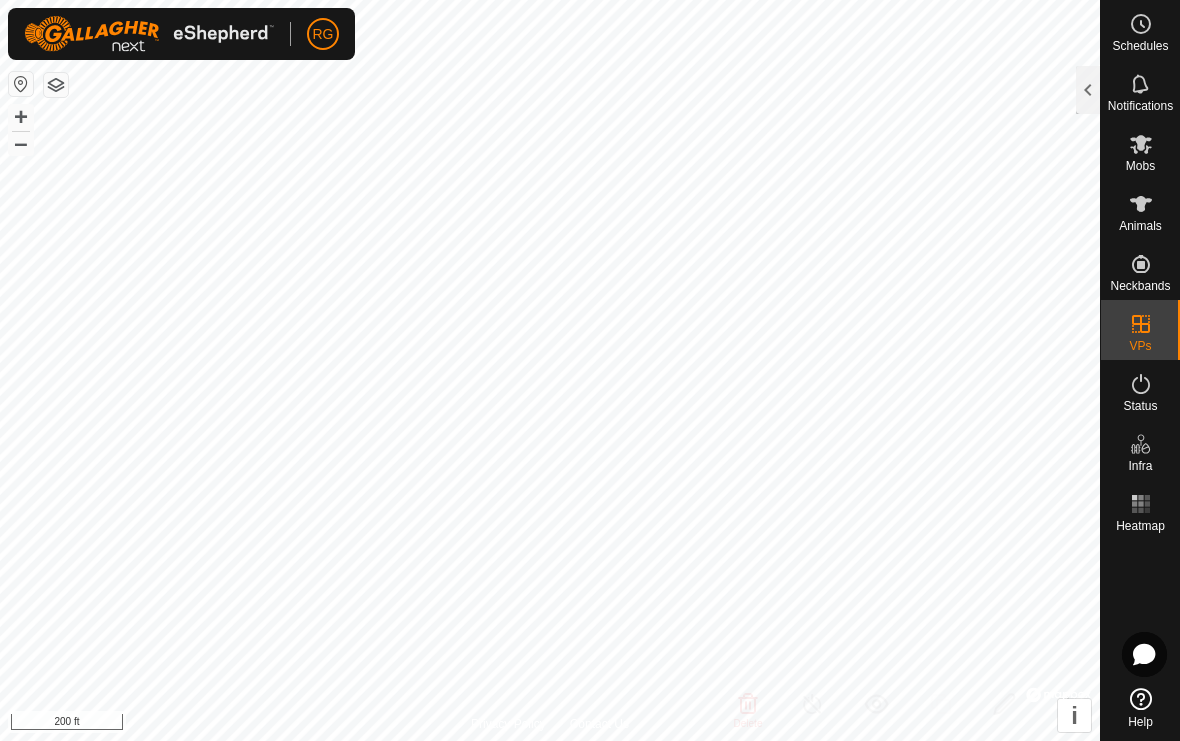 click 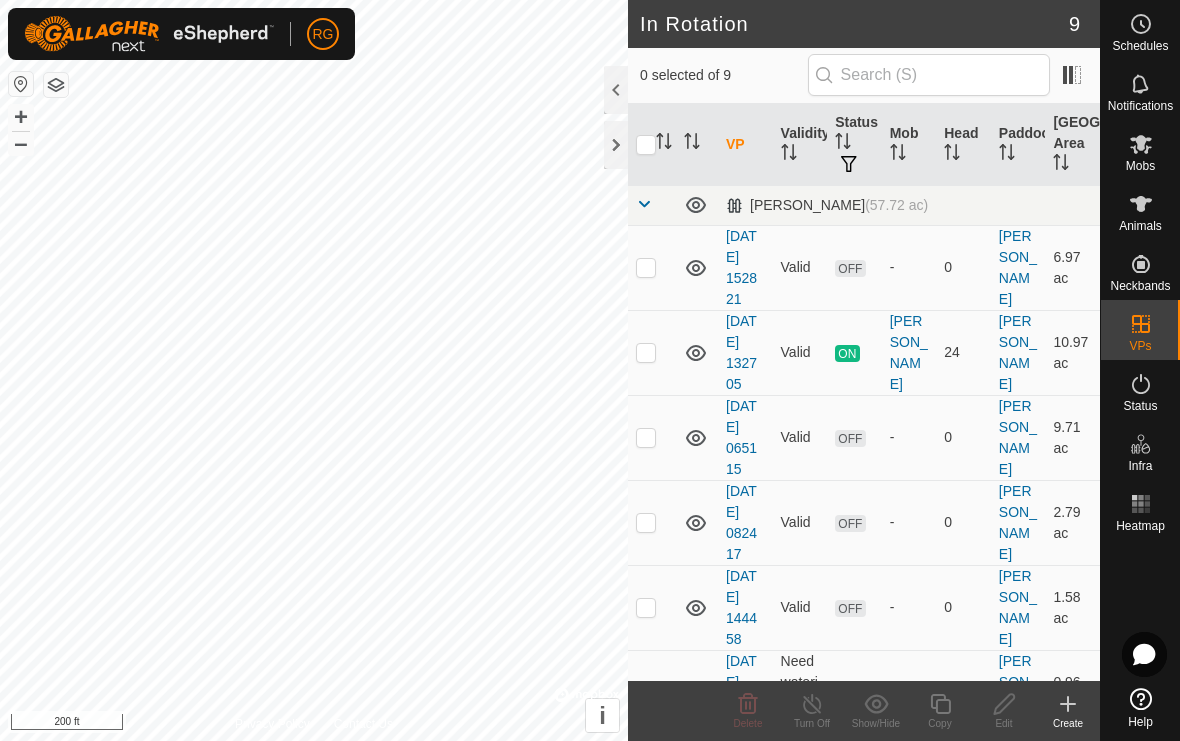 click 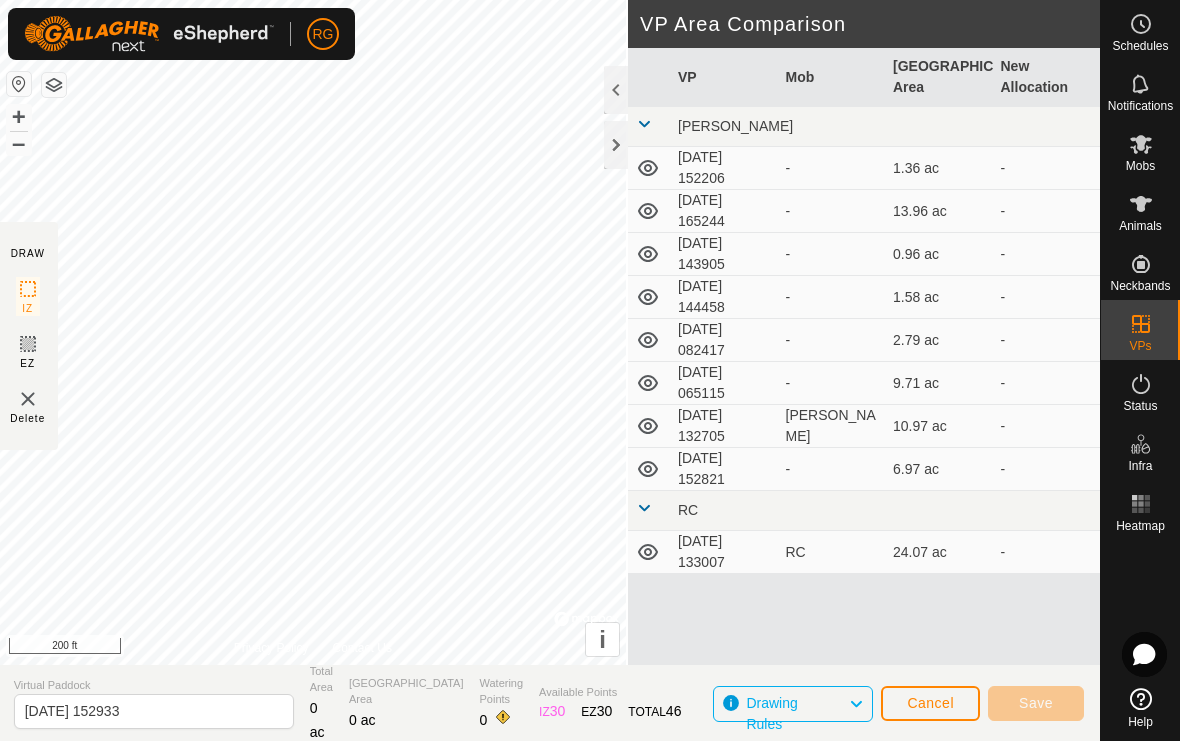 click 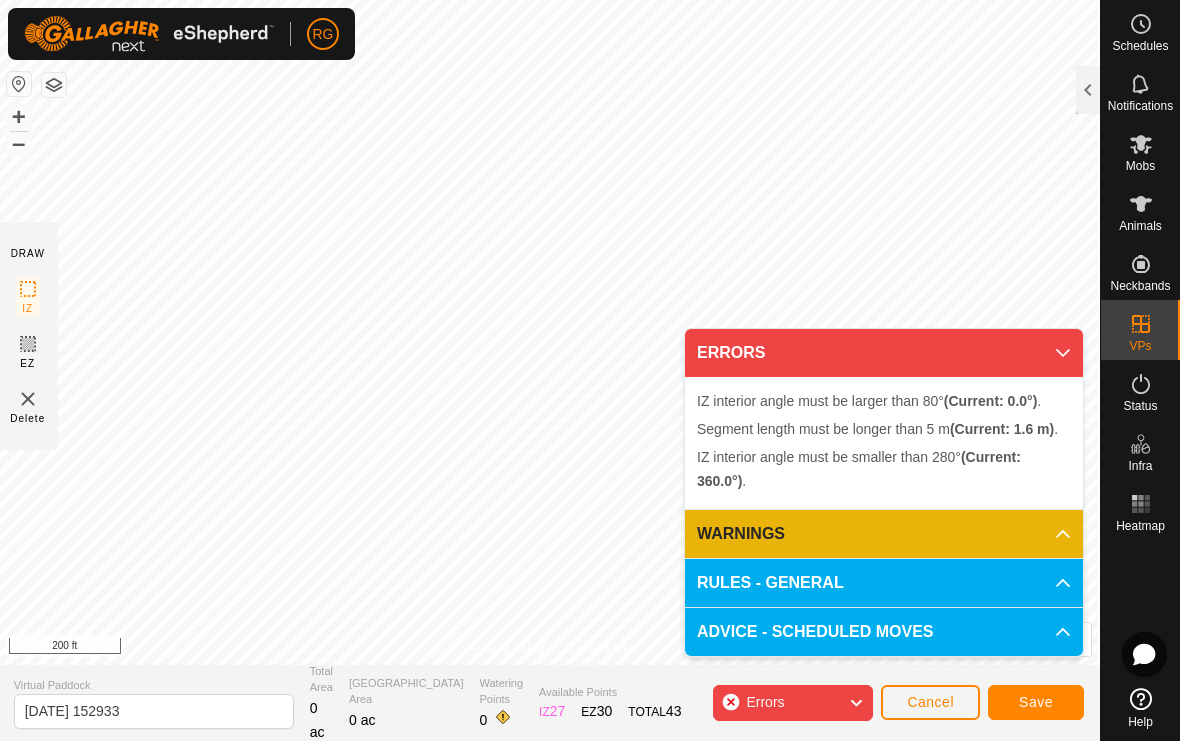 click on "Cancel" 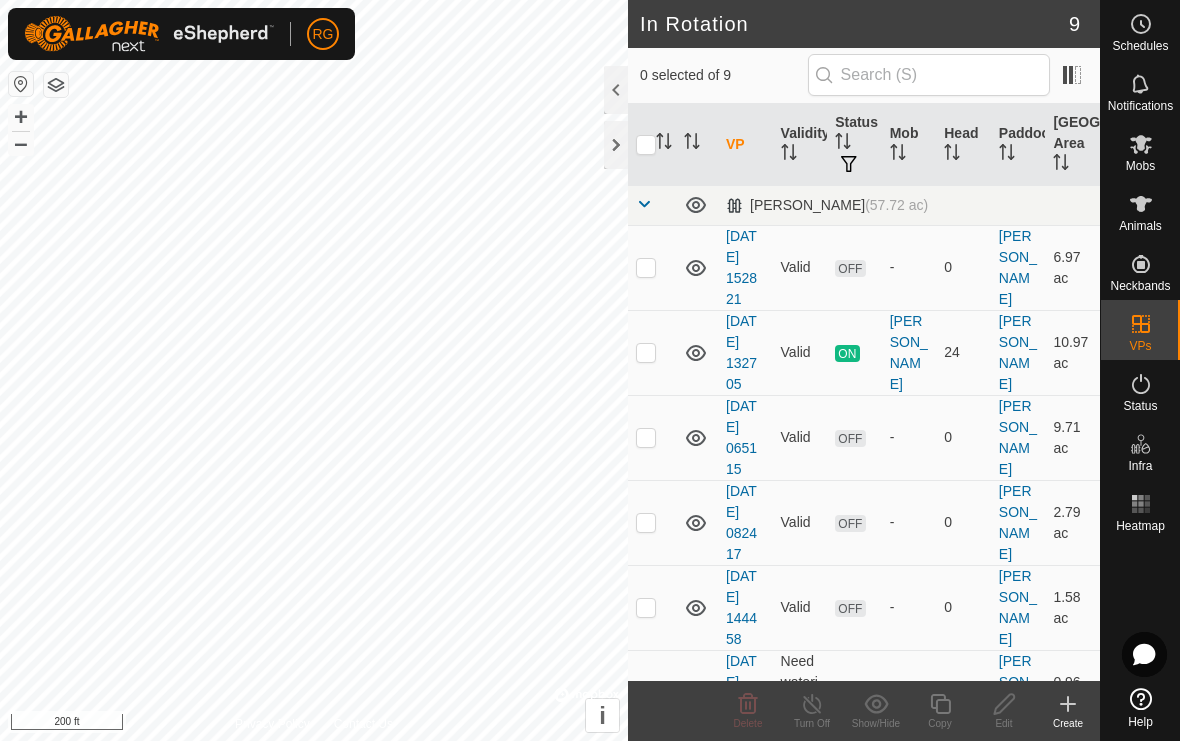 click 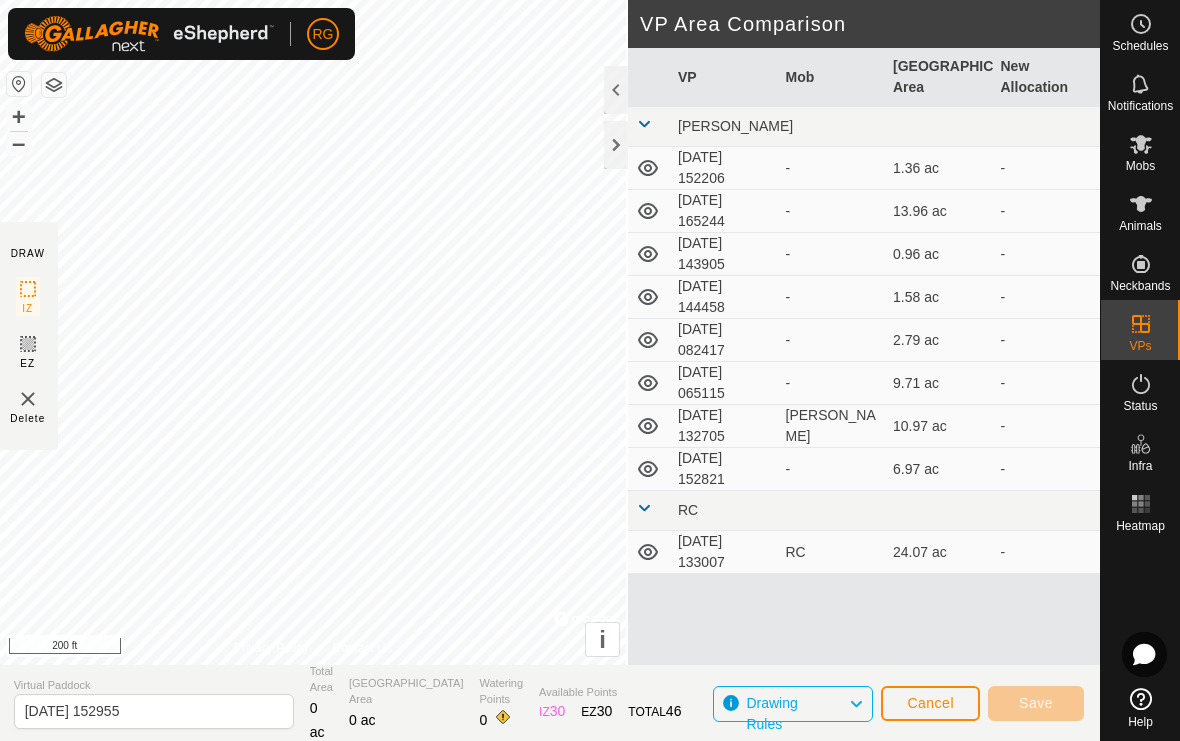 click 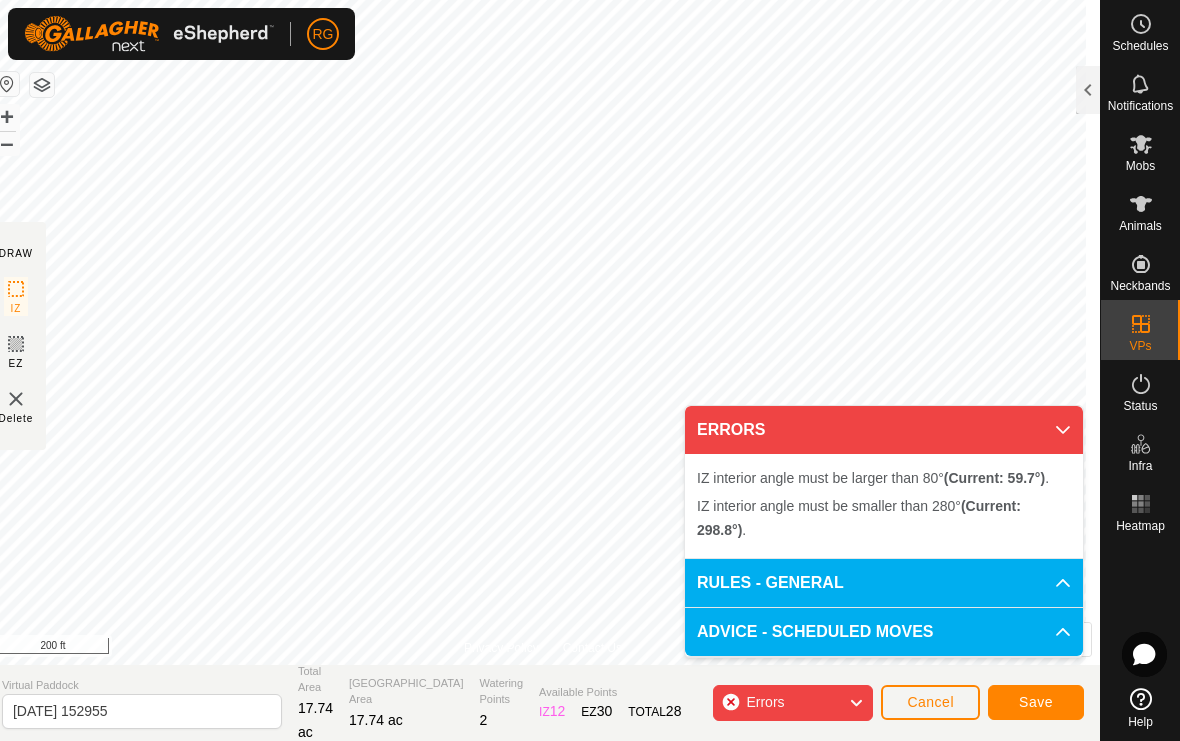 click on "ERRORS" at bounding box center [884, 430] 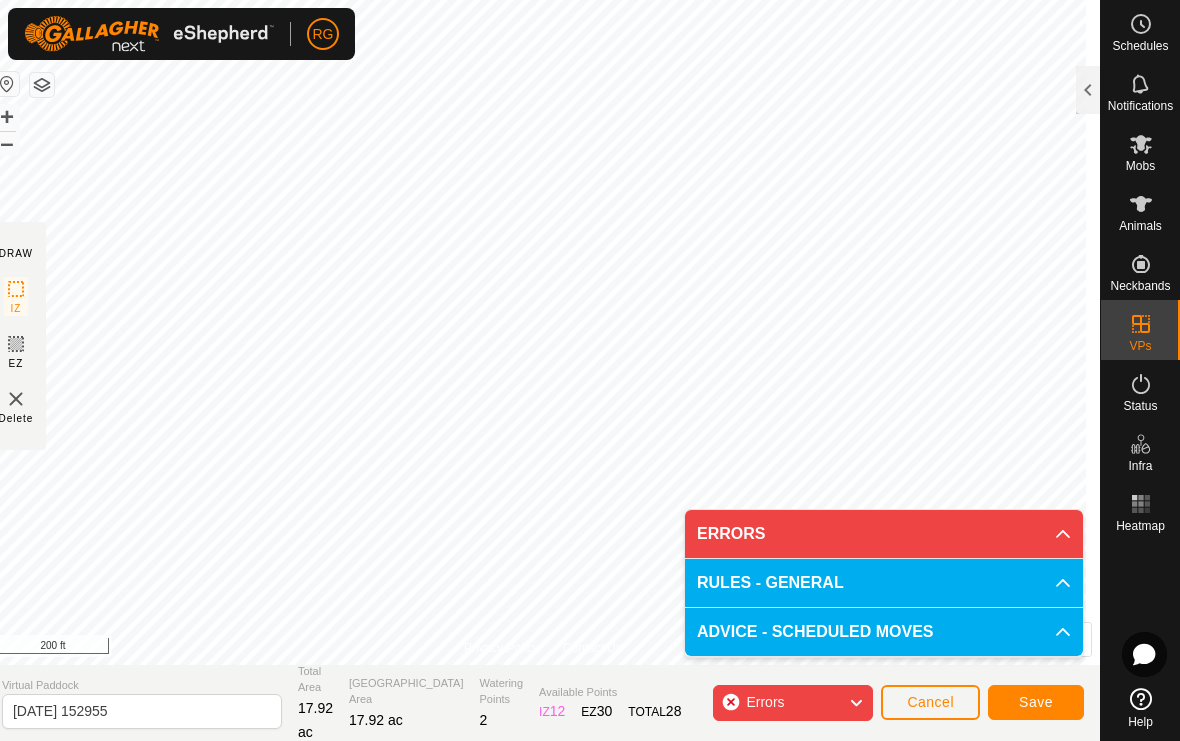 click on "Cancel" 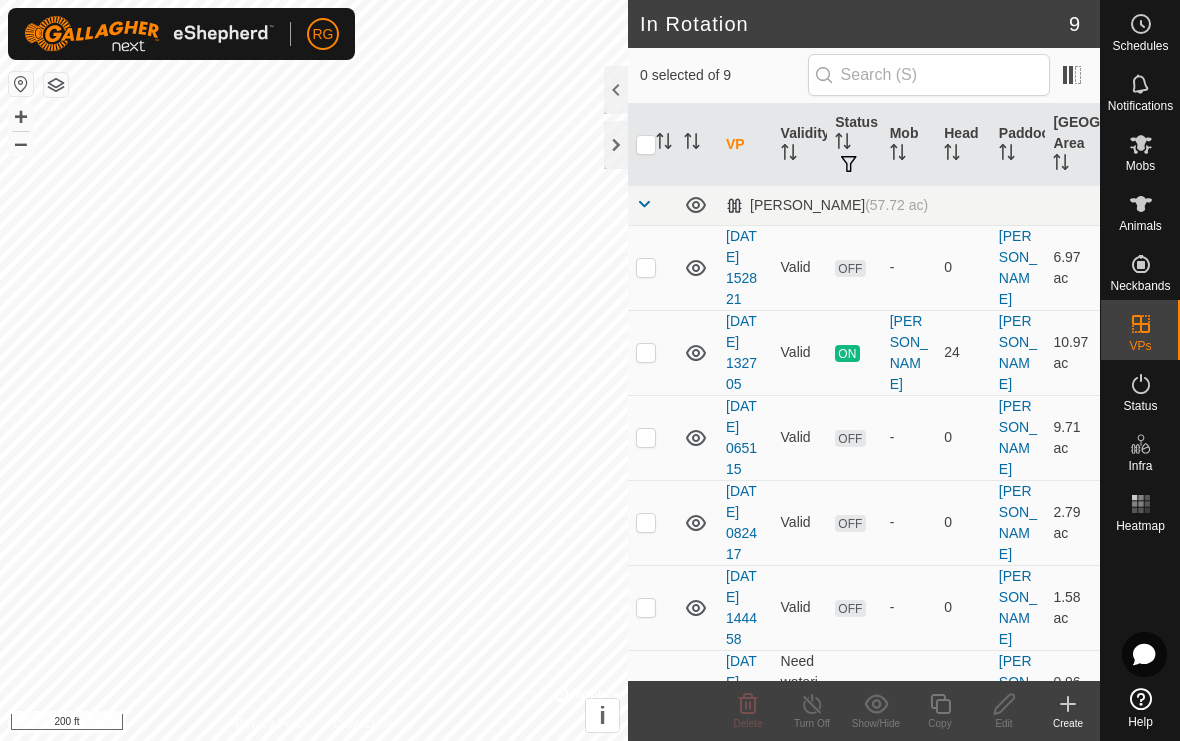 click at bounding box center (646, 352) 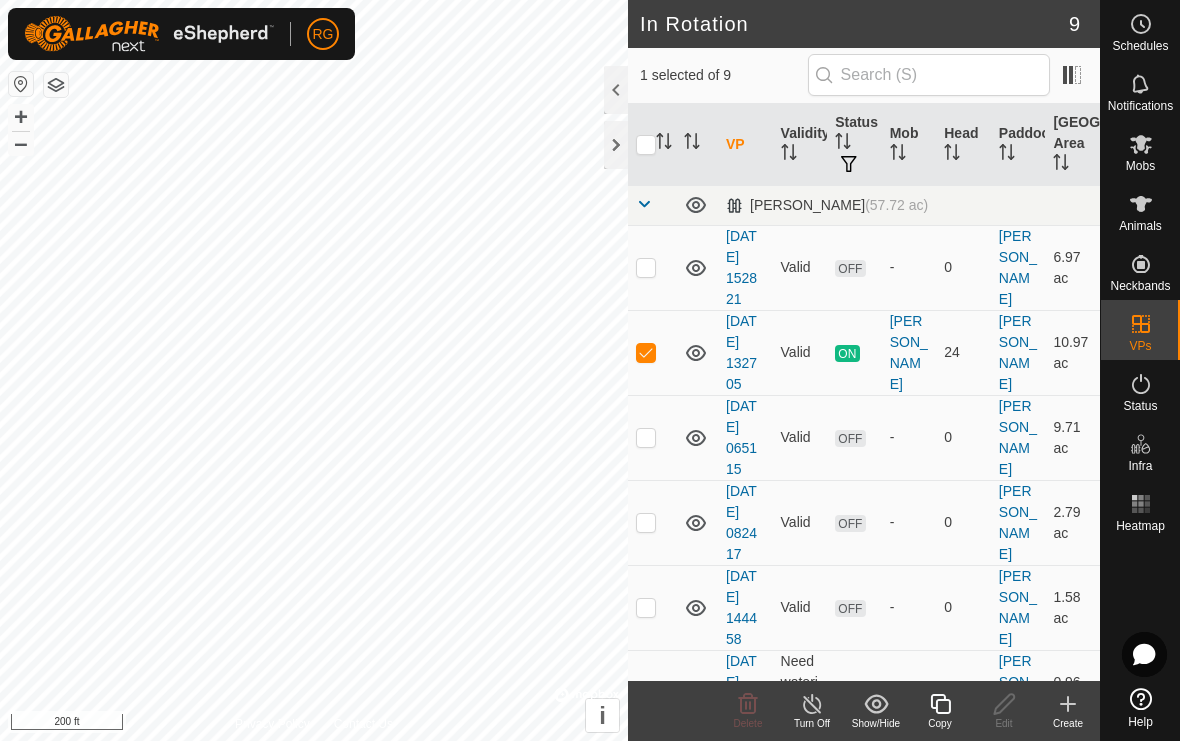 click 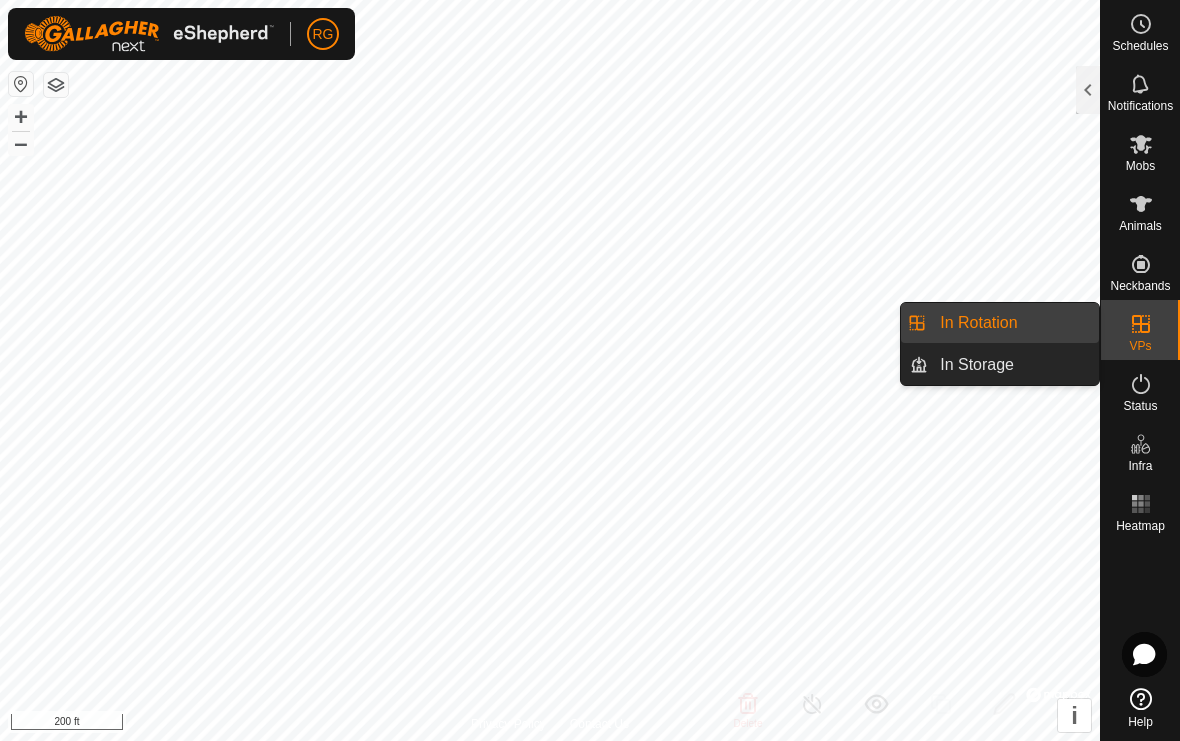 click 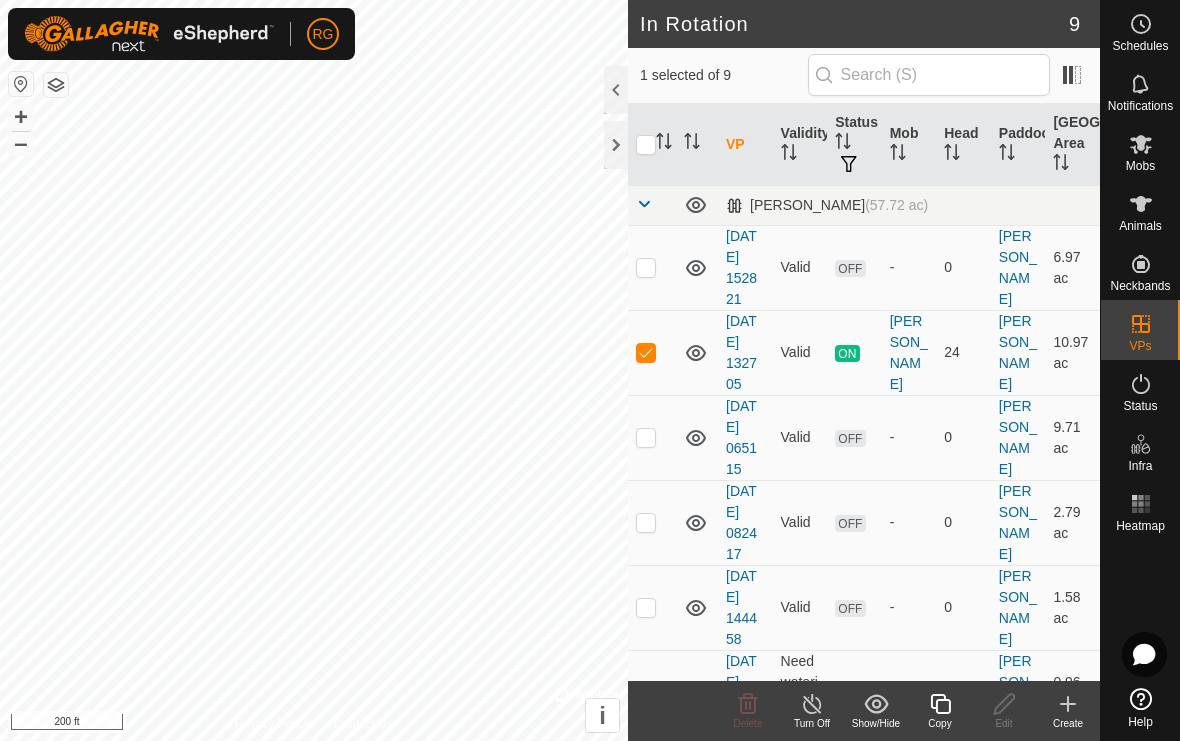 click at bounding box center [646, 352] 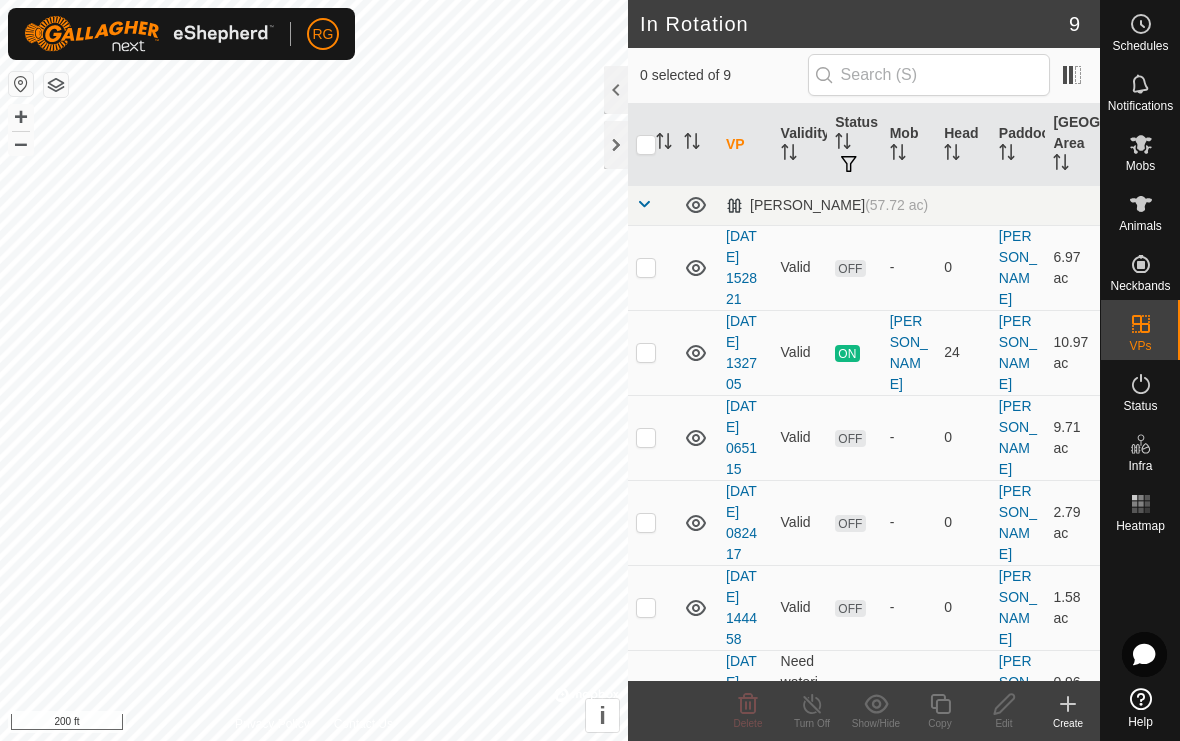 click at bounding box center [646, 437] 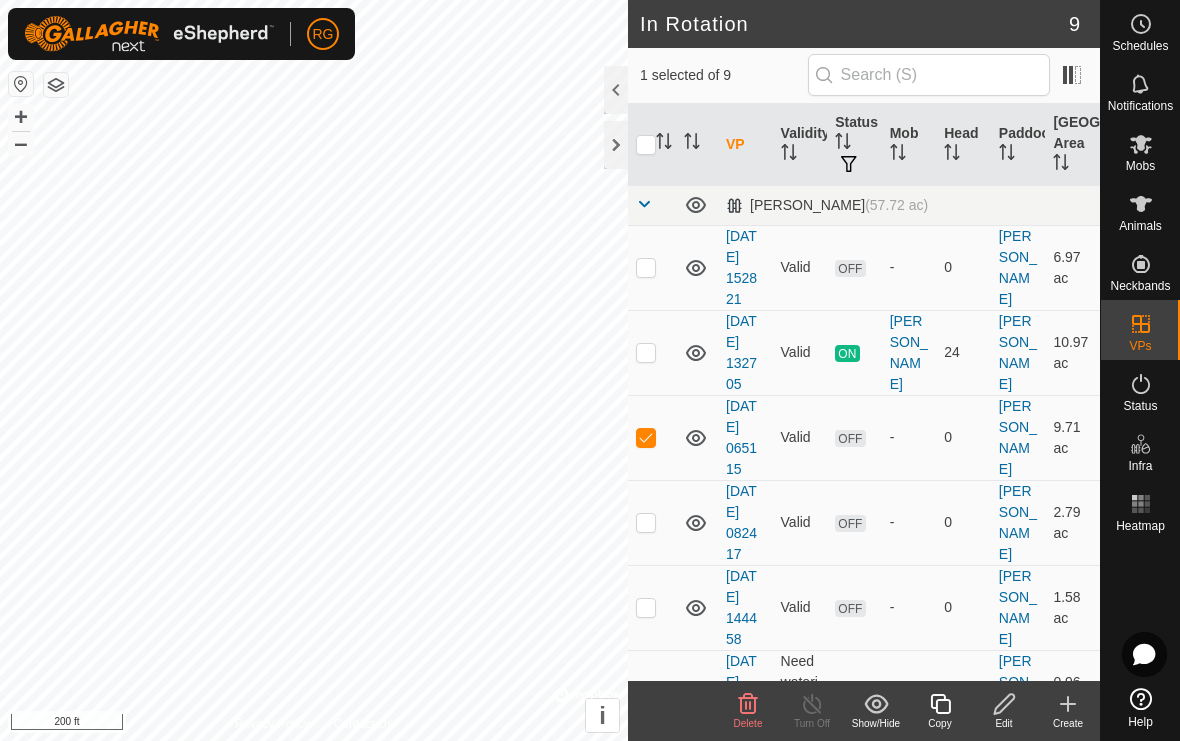 click at bounding box center [646, 437] 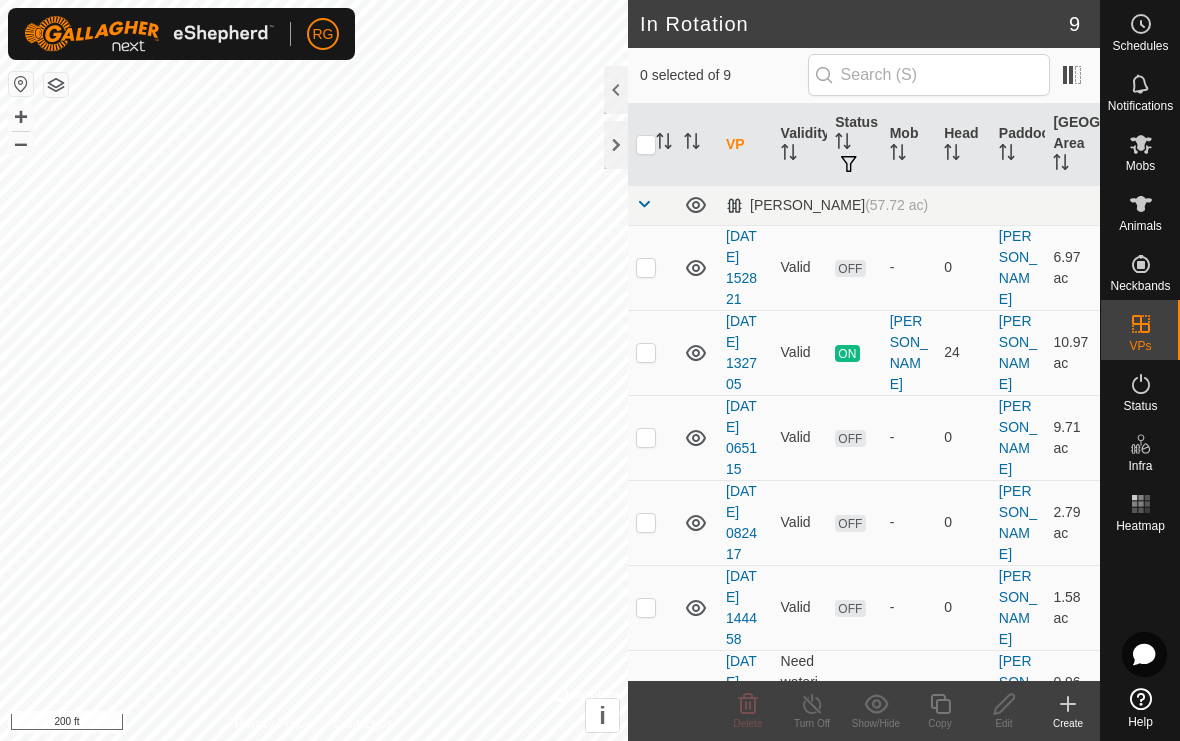 click at bounding box center [652, 352] 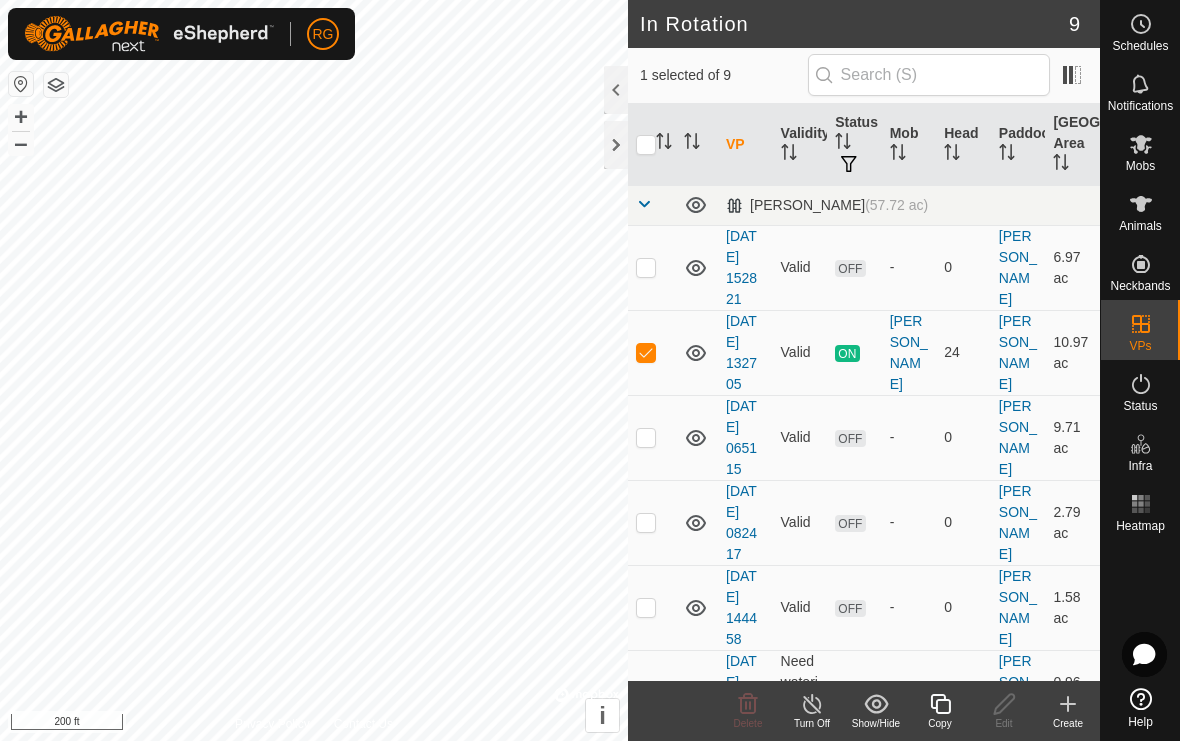 click at bounding box center (646, 352) 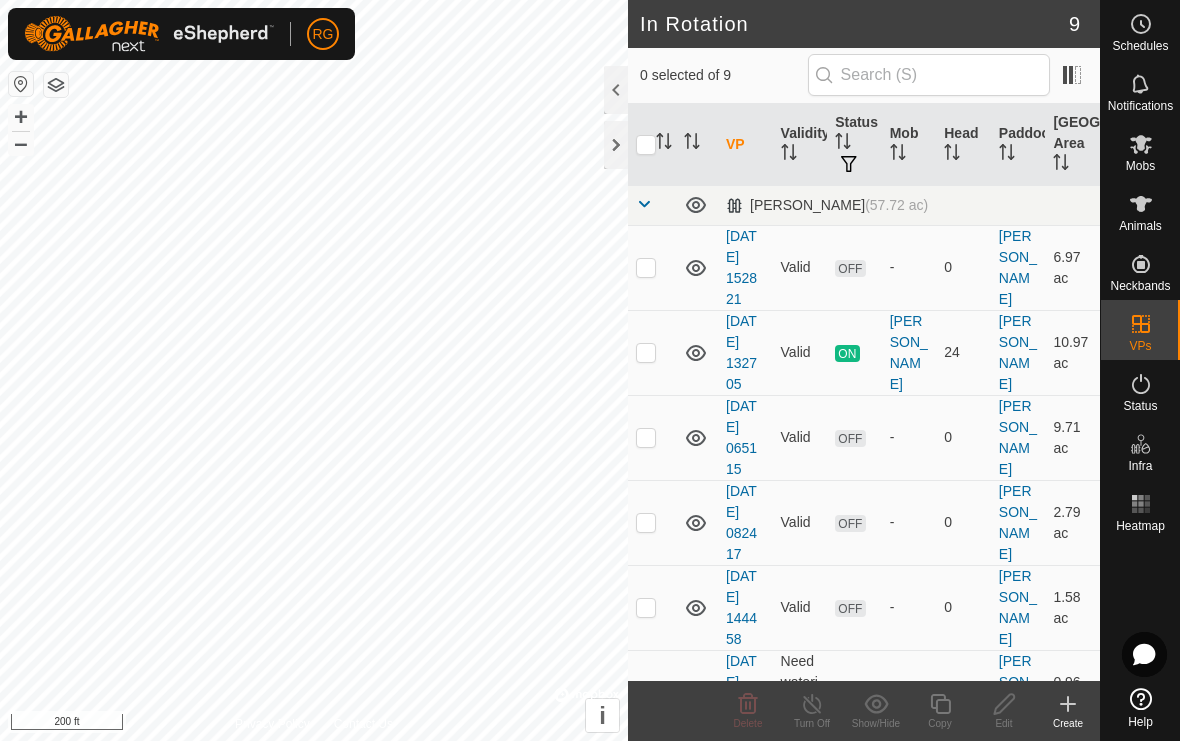 click at bounding box center [646, 267] 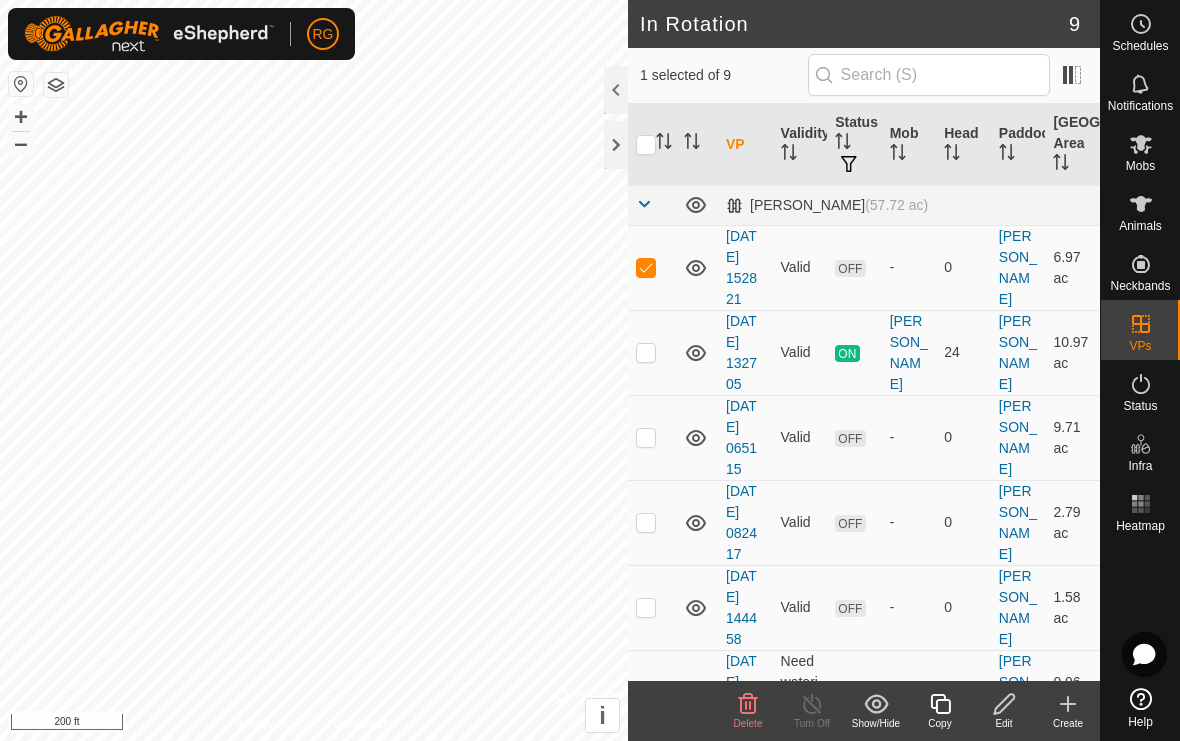 click 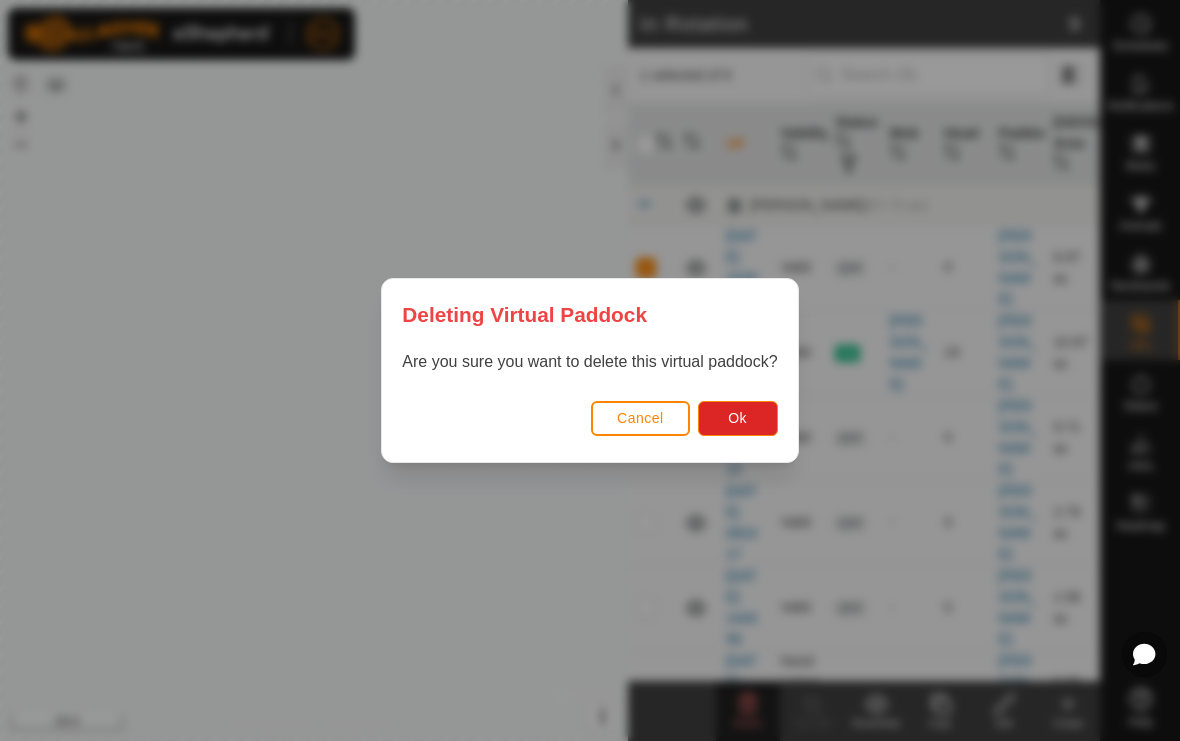 click on "Ok" at bounding box center (738, 418) 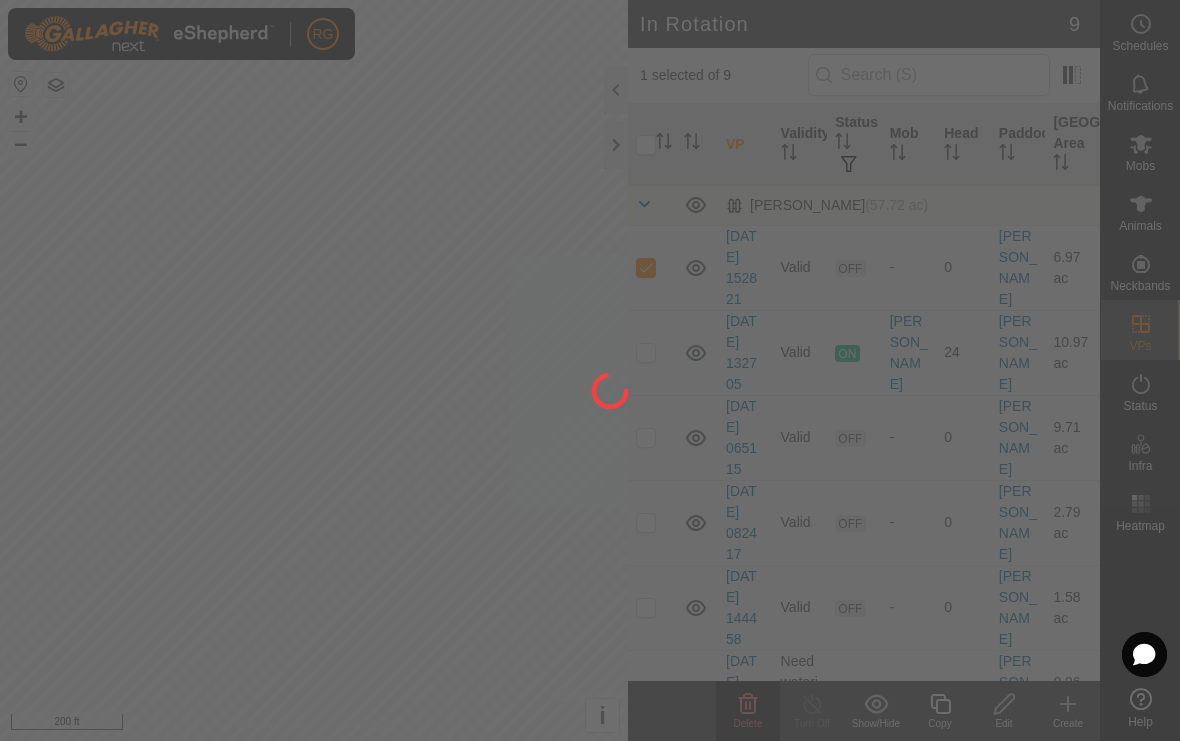 checkbox on "false" 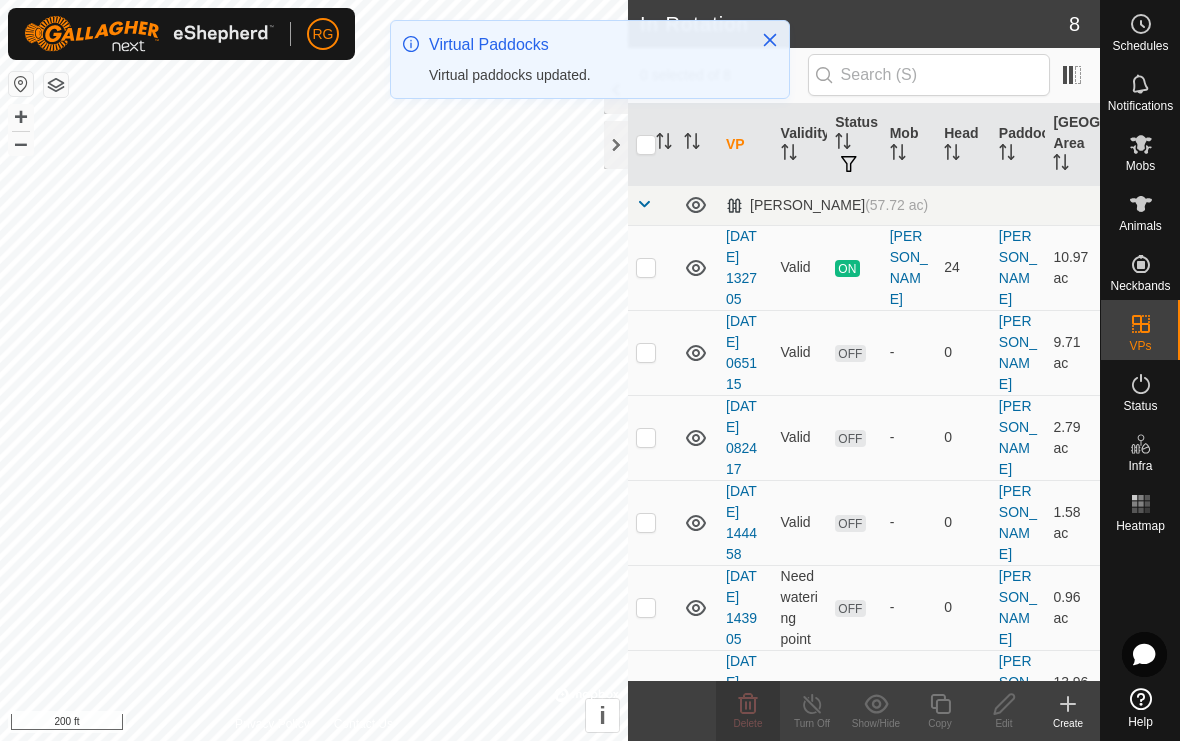 click 